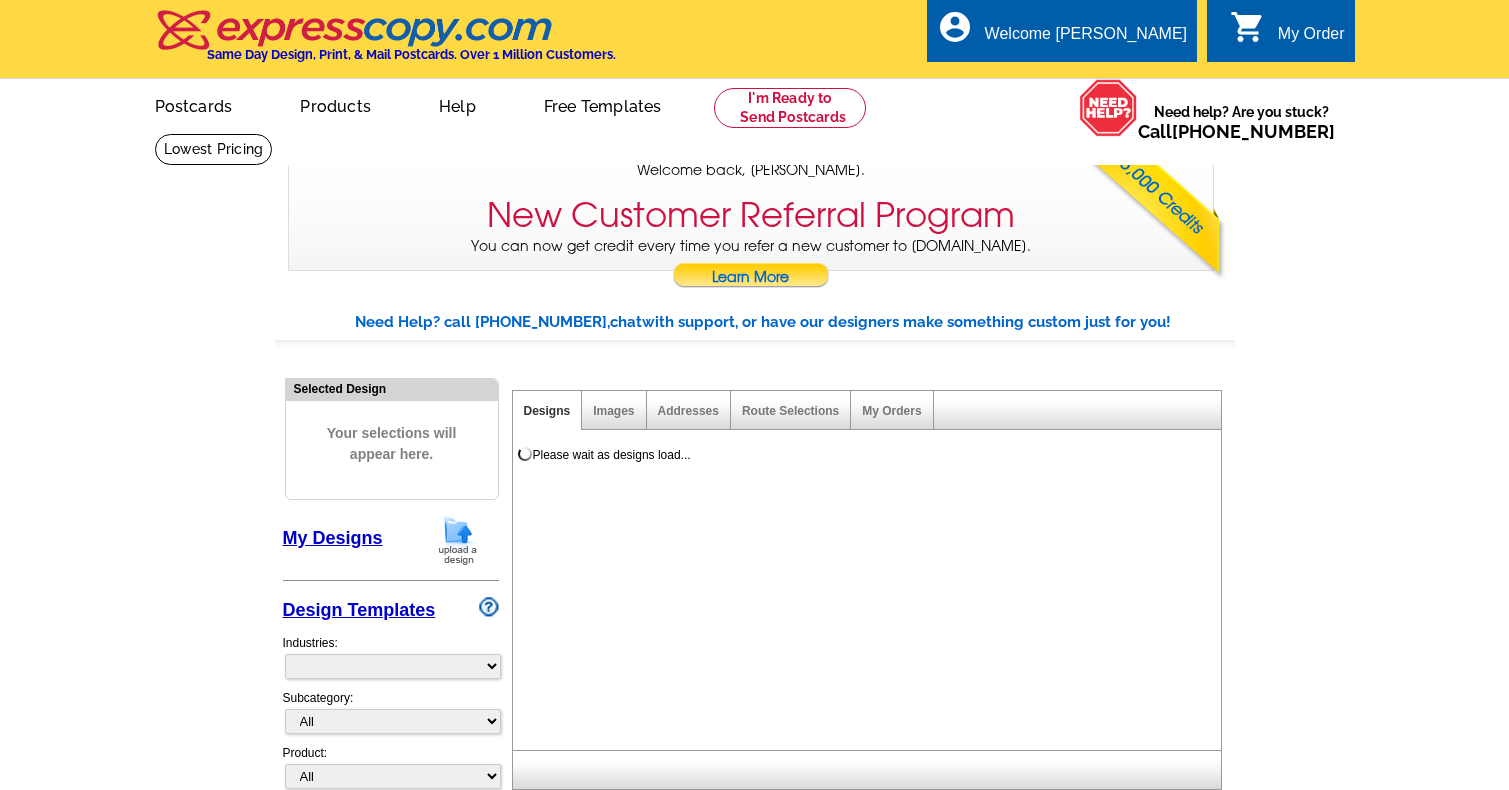 scroll, scrollTop: 0, scrollLeft: 0, axis: both 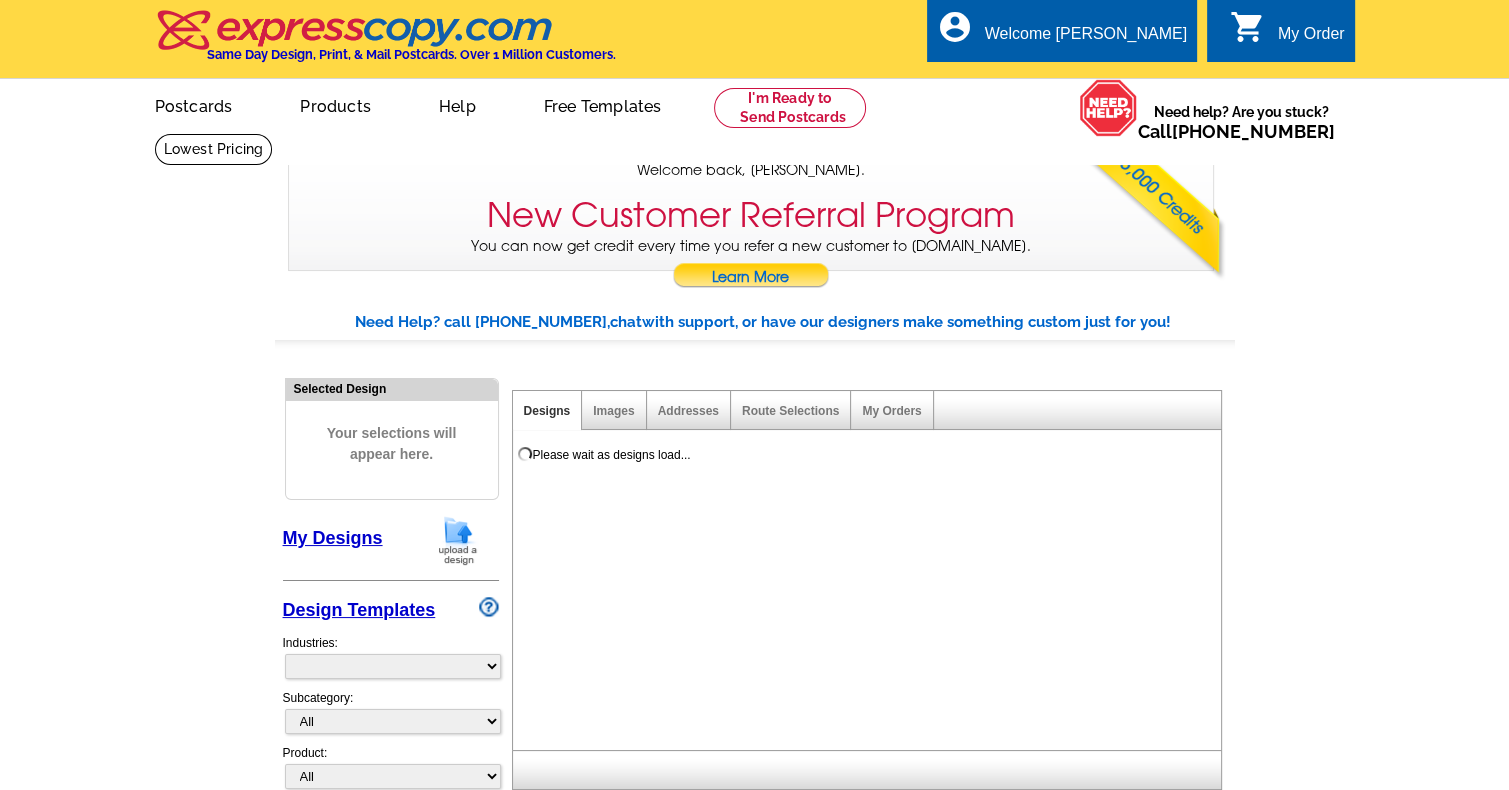 select on "785" 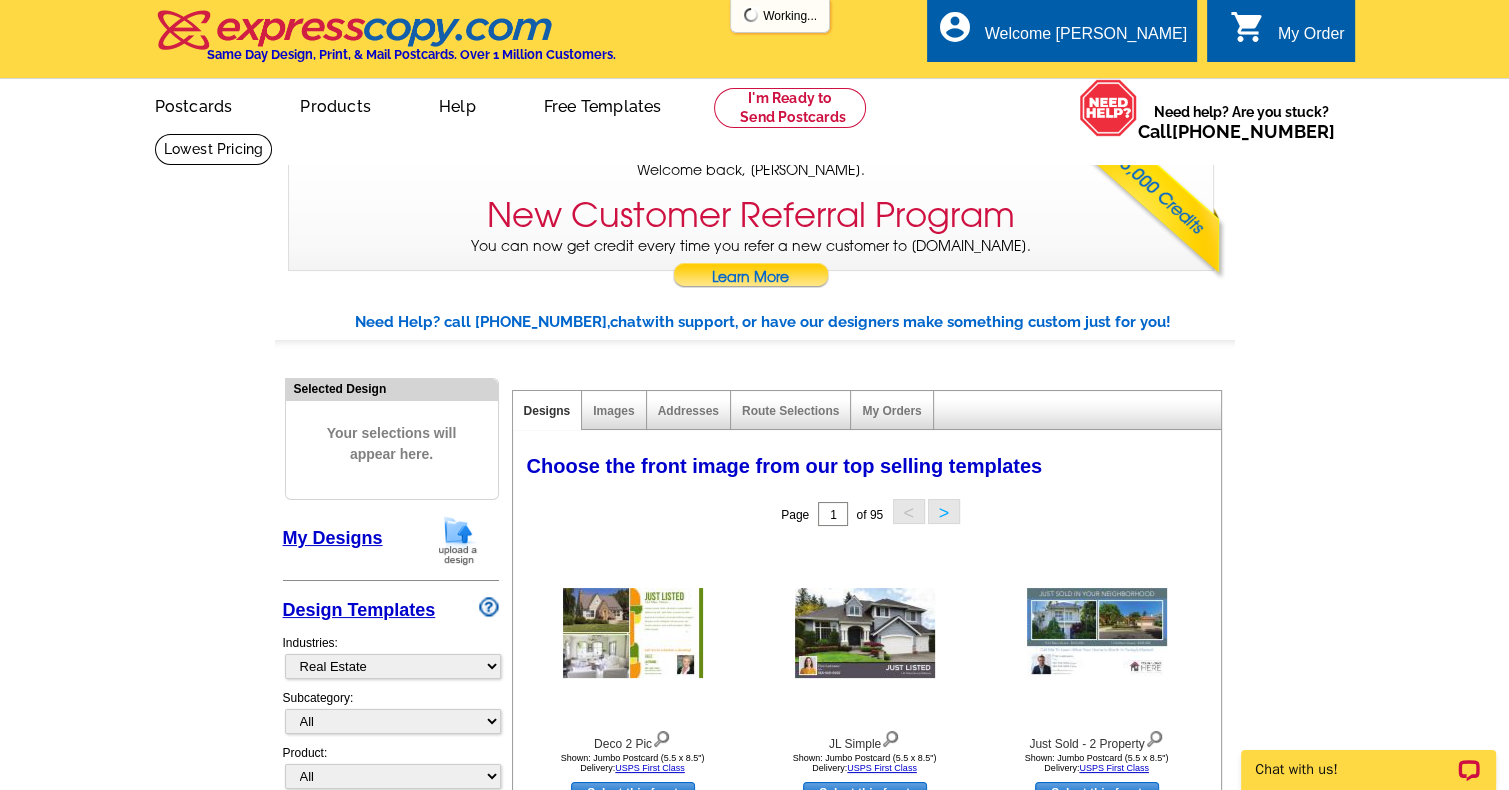 scroll, scrollTop: 0, scrollLeft: 0, axis: both 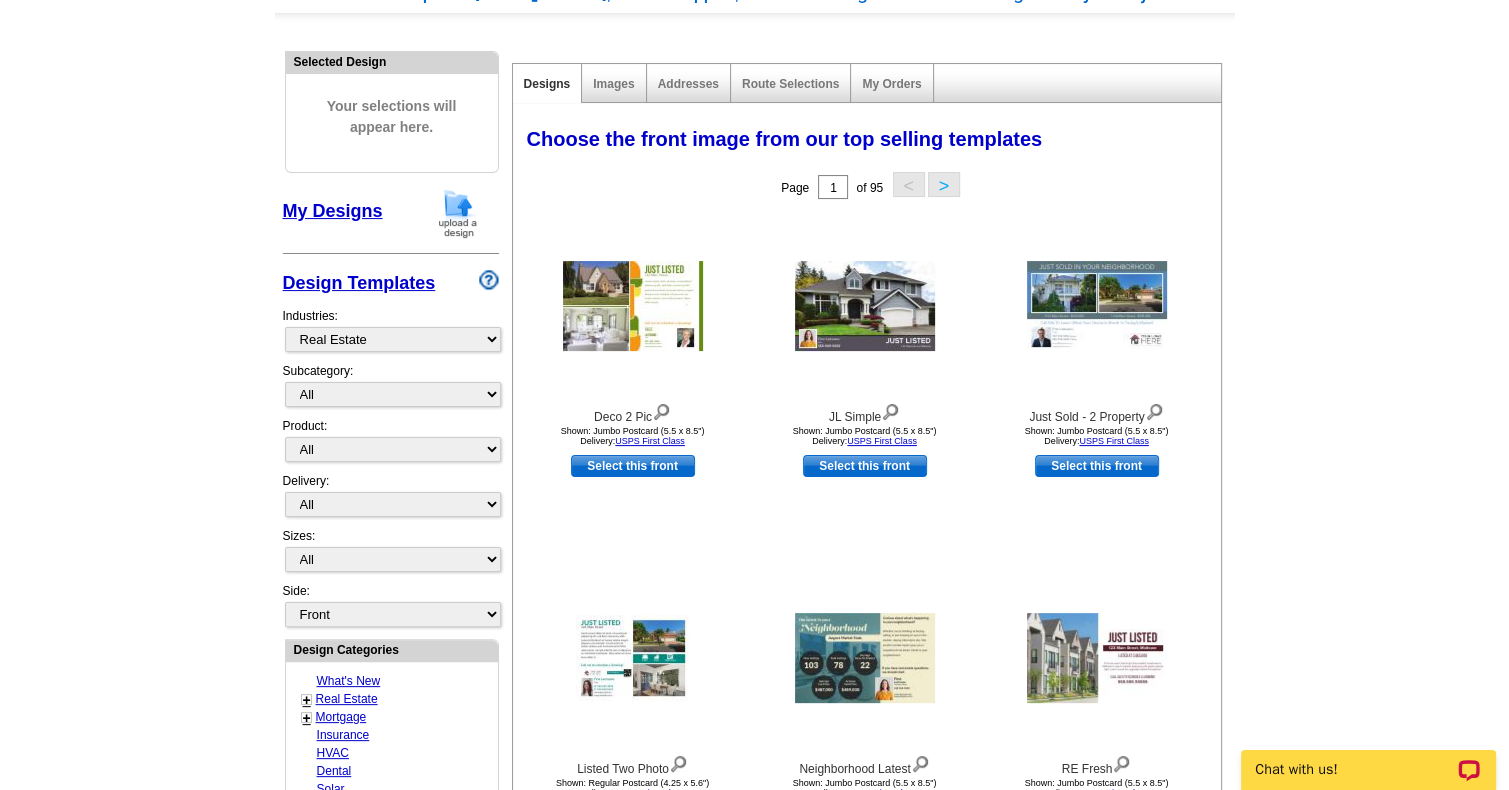 click at bounding box center [458, 213] 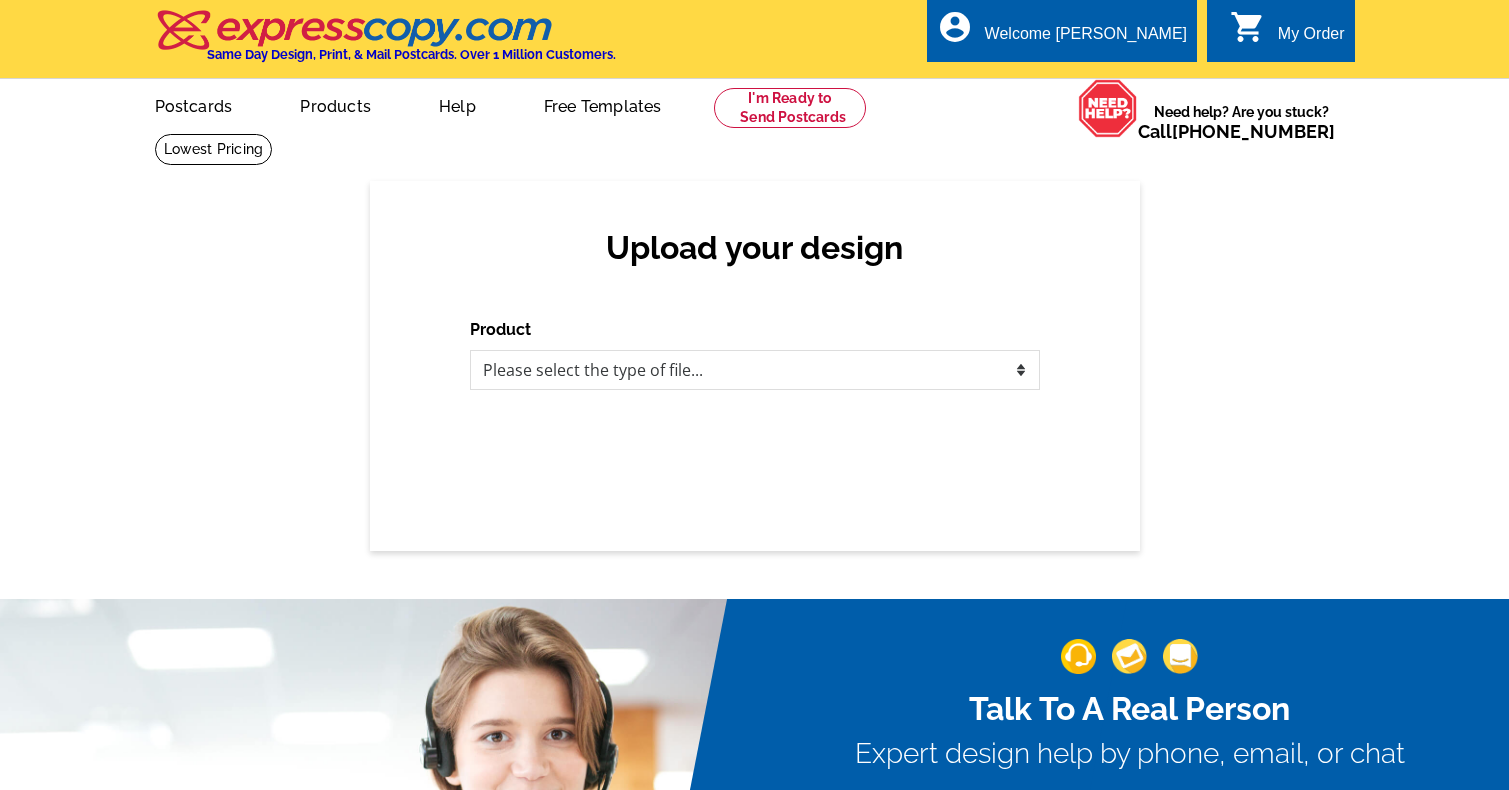 scroll, scrollTop: 0, scrollLeft: 0, axis: both 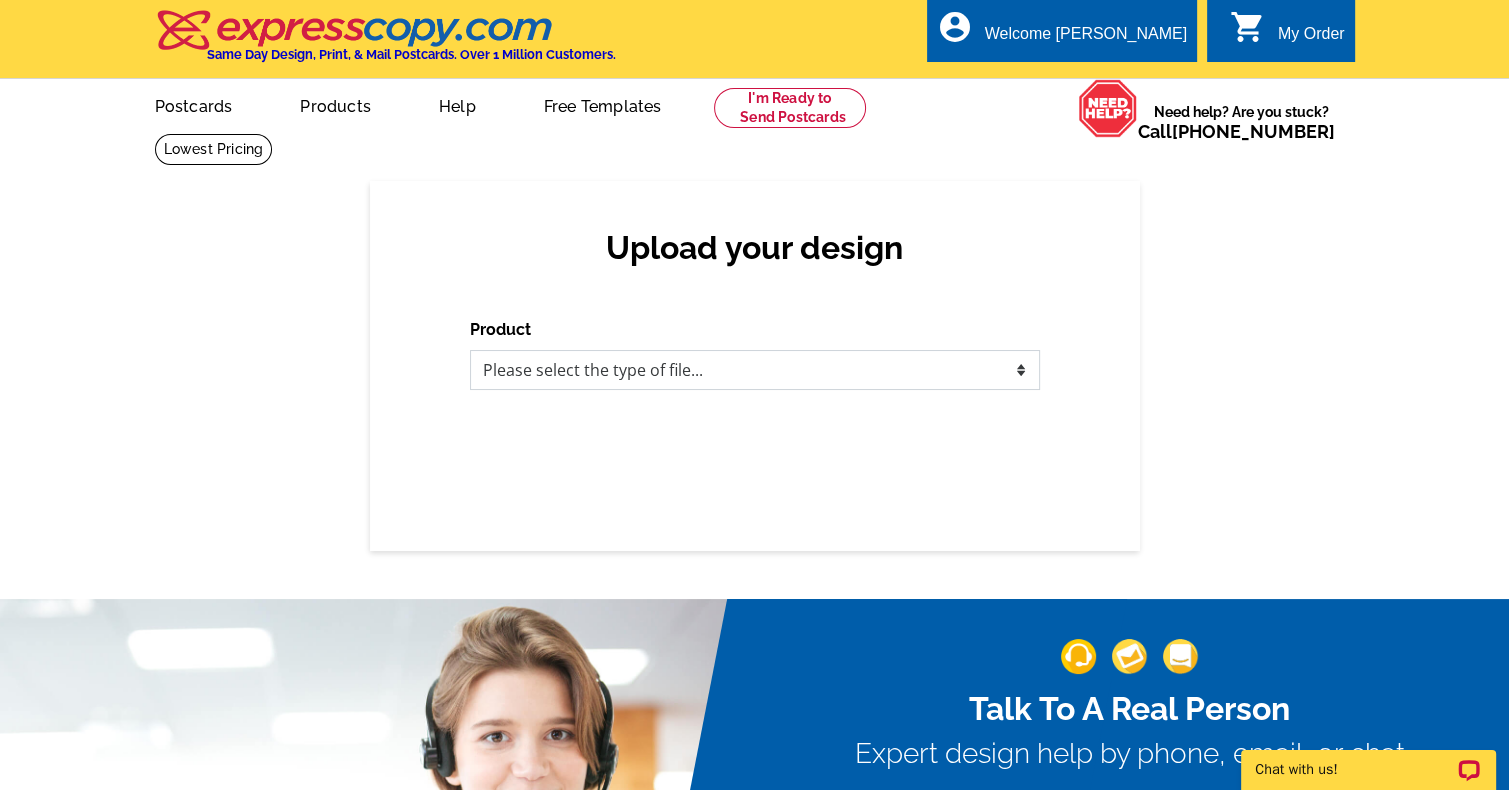 click on "Please select the type of file...
Postcards
Business Cards
Letters and flyers
Greeting Cards
Door Hangers" at bounding box center (755, 370) 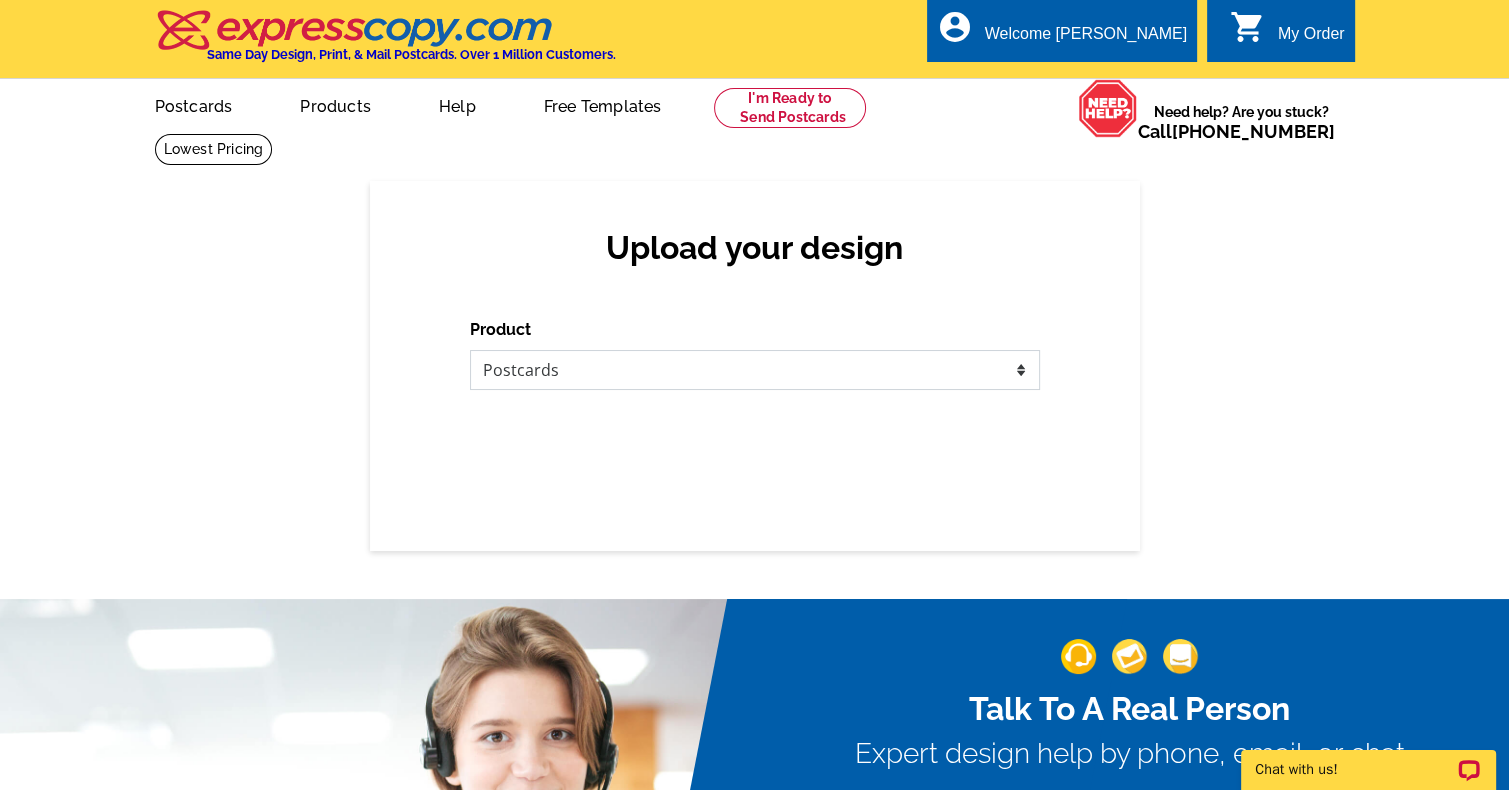 click on "Please select the type of file...
Postcards
Business Cards
Letters and flyers
Greeting Cards
Door Hangers" at bounding box center (755, 370) 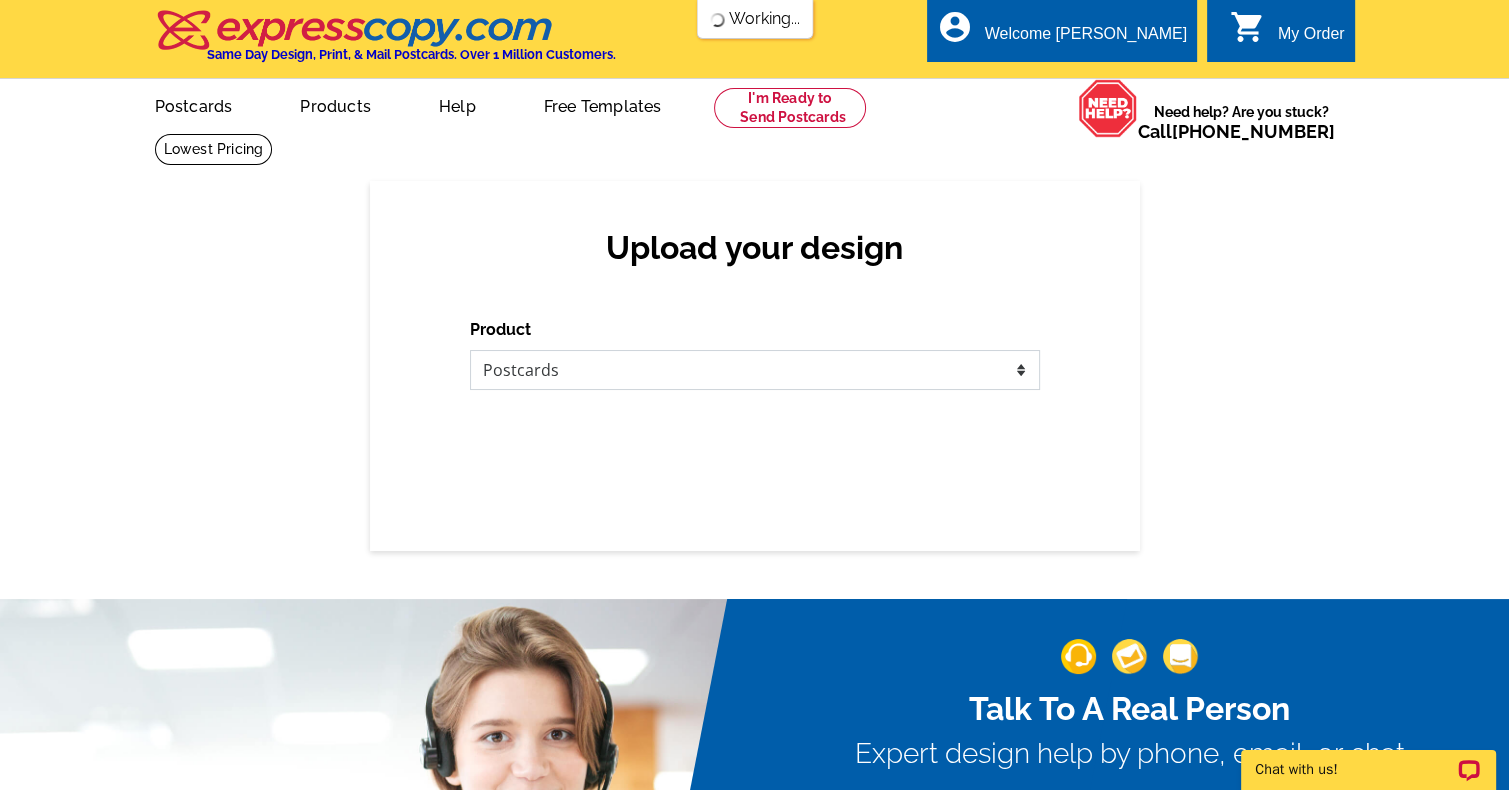 scroll, scrollTop: 0, scrollLeft: 0, axis: both 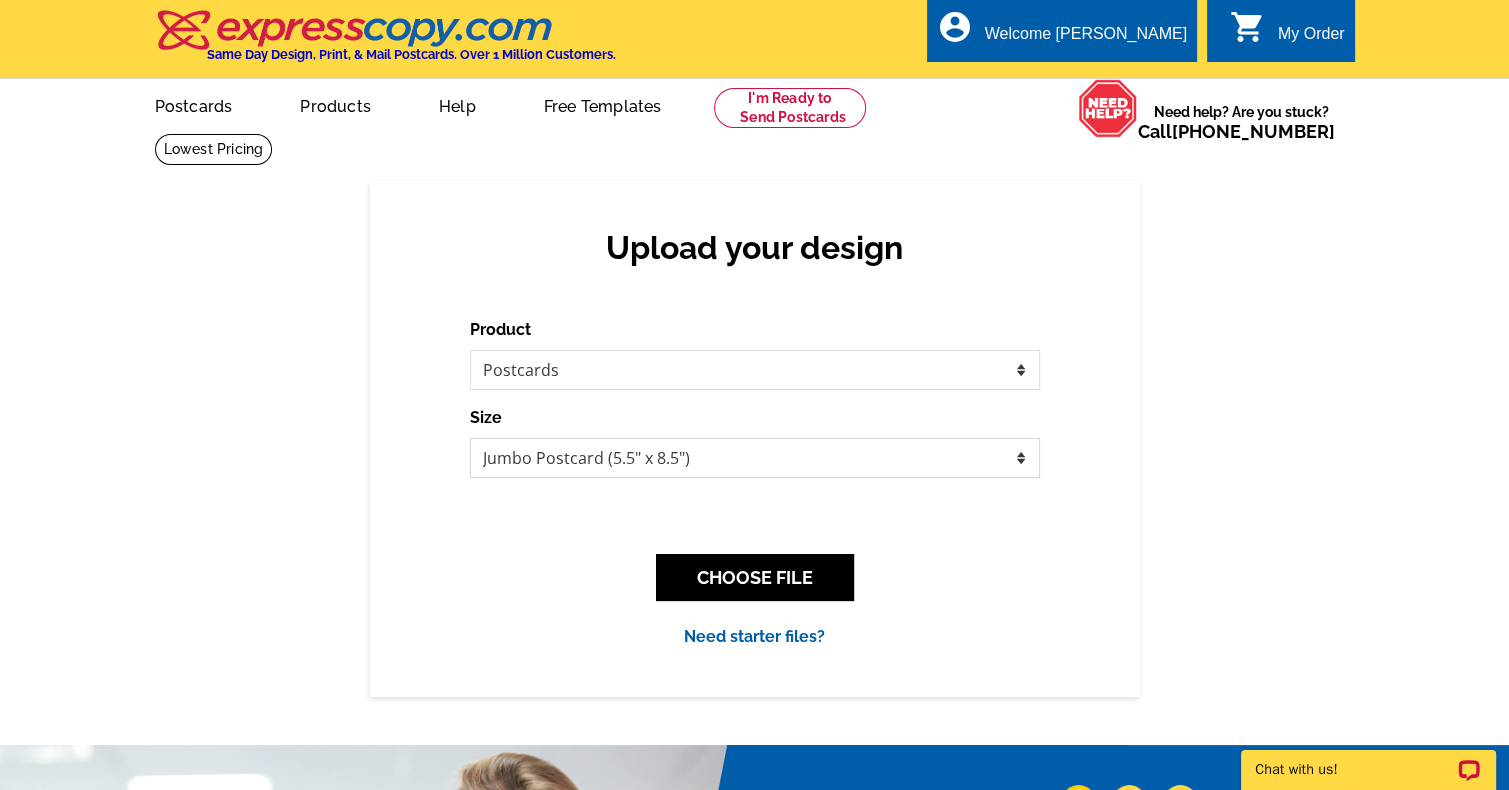 click on "Jumbo Postcard (5.5" x 8.5") Regular Postcard (4.25" x 5.6") Panoramic Postcard (5.75" x 11.25") Giant Postcard (8.5" x 11") EDDM Postcard (6.125" x 8.25")" at bounding box center (755, 458) 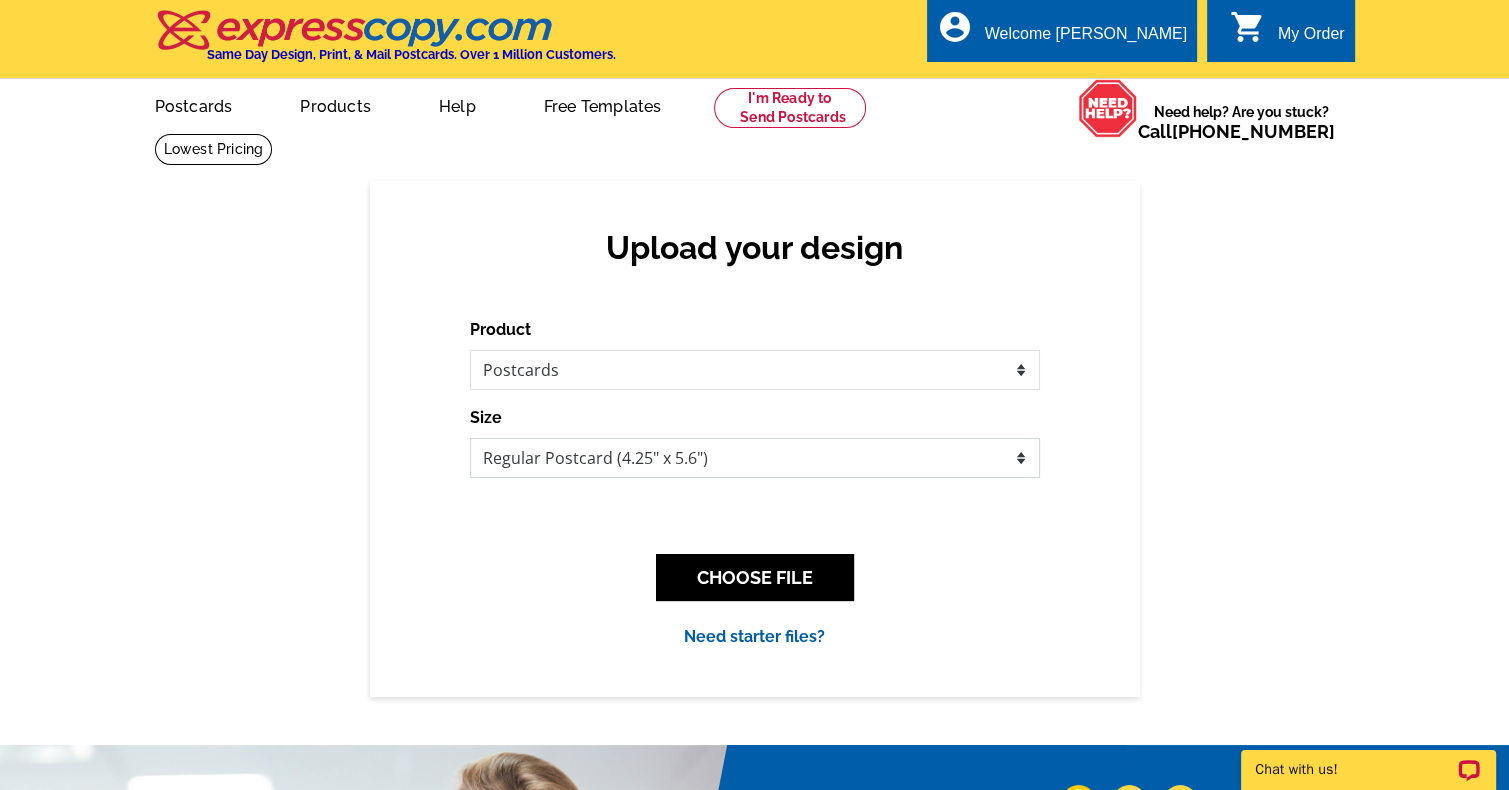 click on "Jumbo Postcard (5.5" x 8.5") Regular Postcard (4.25" x 5.6") Panoramic Postcard (5.75" x 11.25") Giant Postcard (8.5" x 11") EDDM Postcard (6.125" x 8.25")" at bounding box center [755, 458] 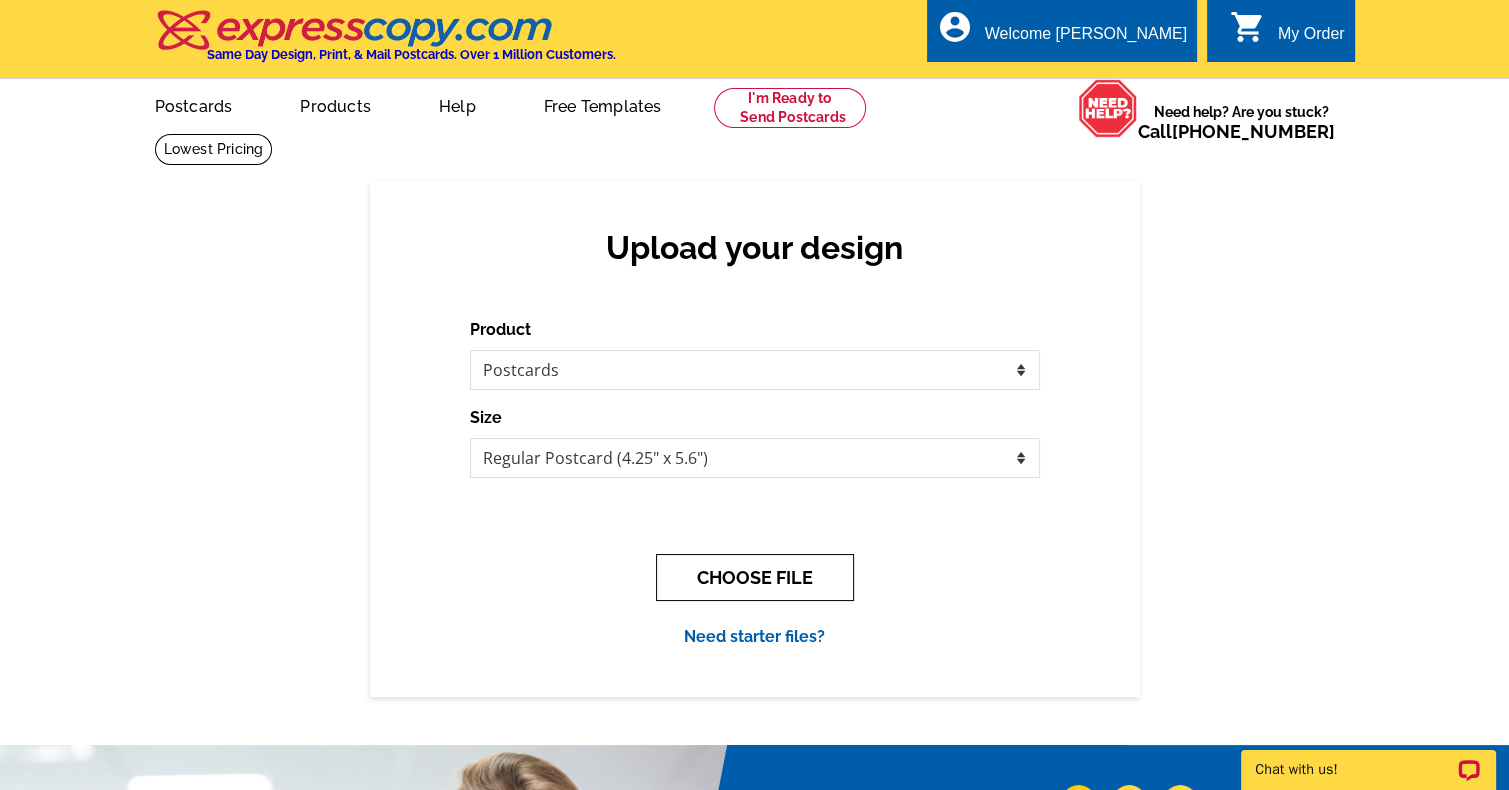 click on "CHOOSE FILE" at bounding box center (755, 577) 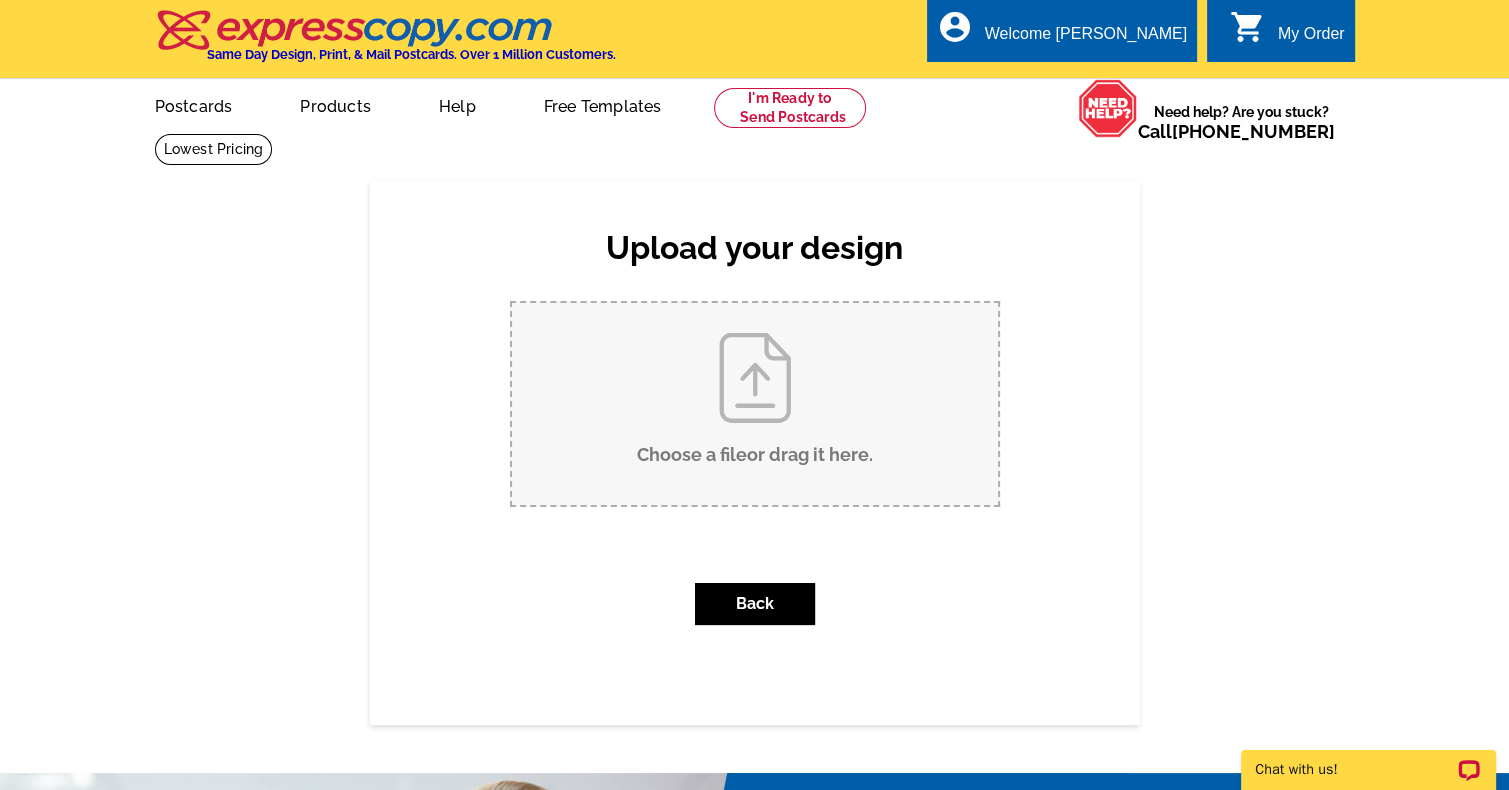 click on "Choose a file  or drag it here ." at bounding box center (755, 404) 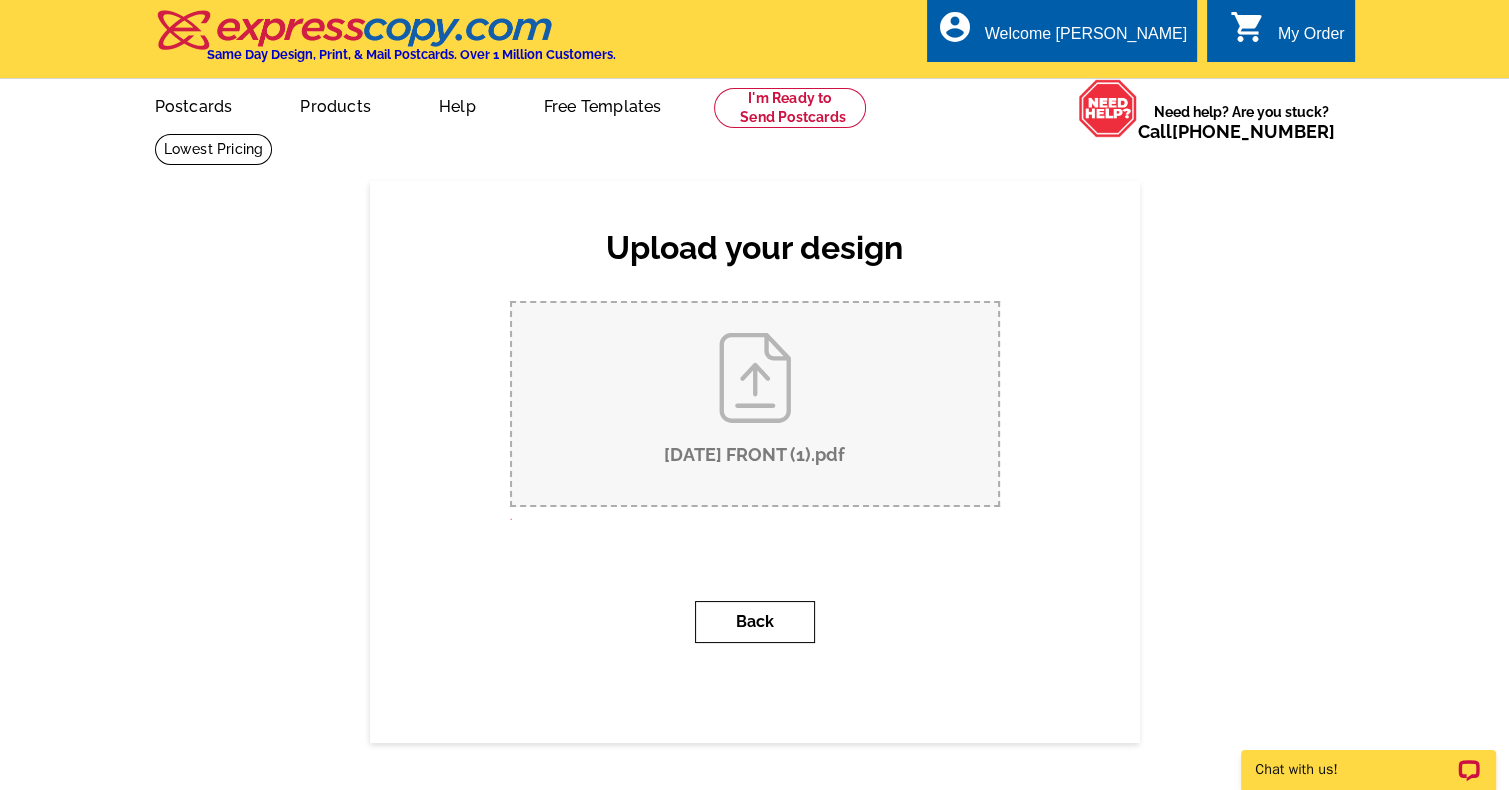 click on "Back" at bounding box center [755, 622] 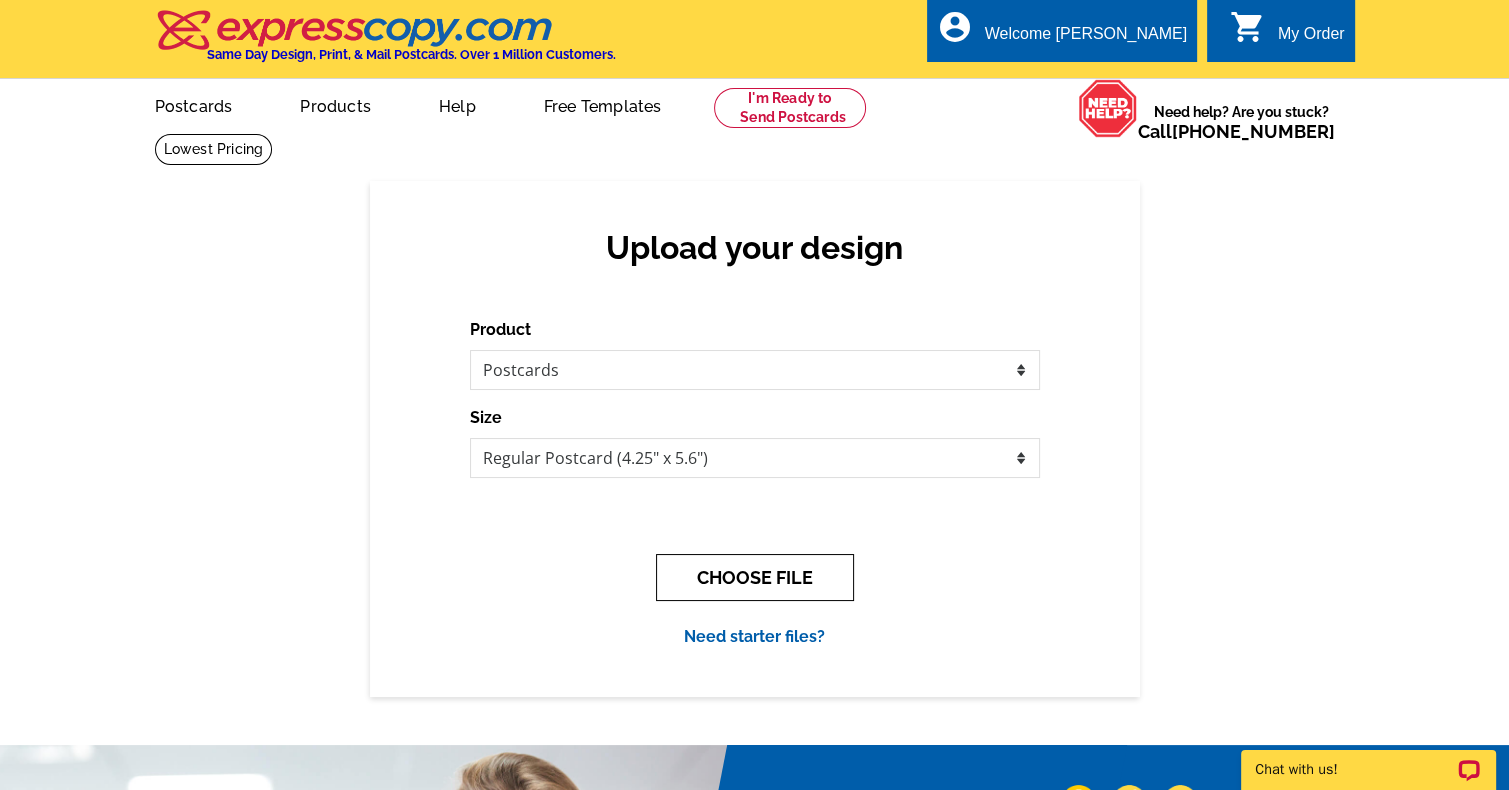 click on "CHOOSE FILE" at bounding box center [755, 577] 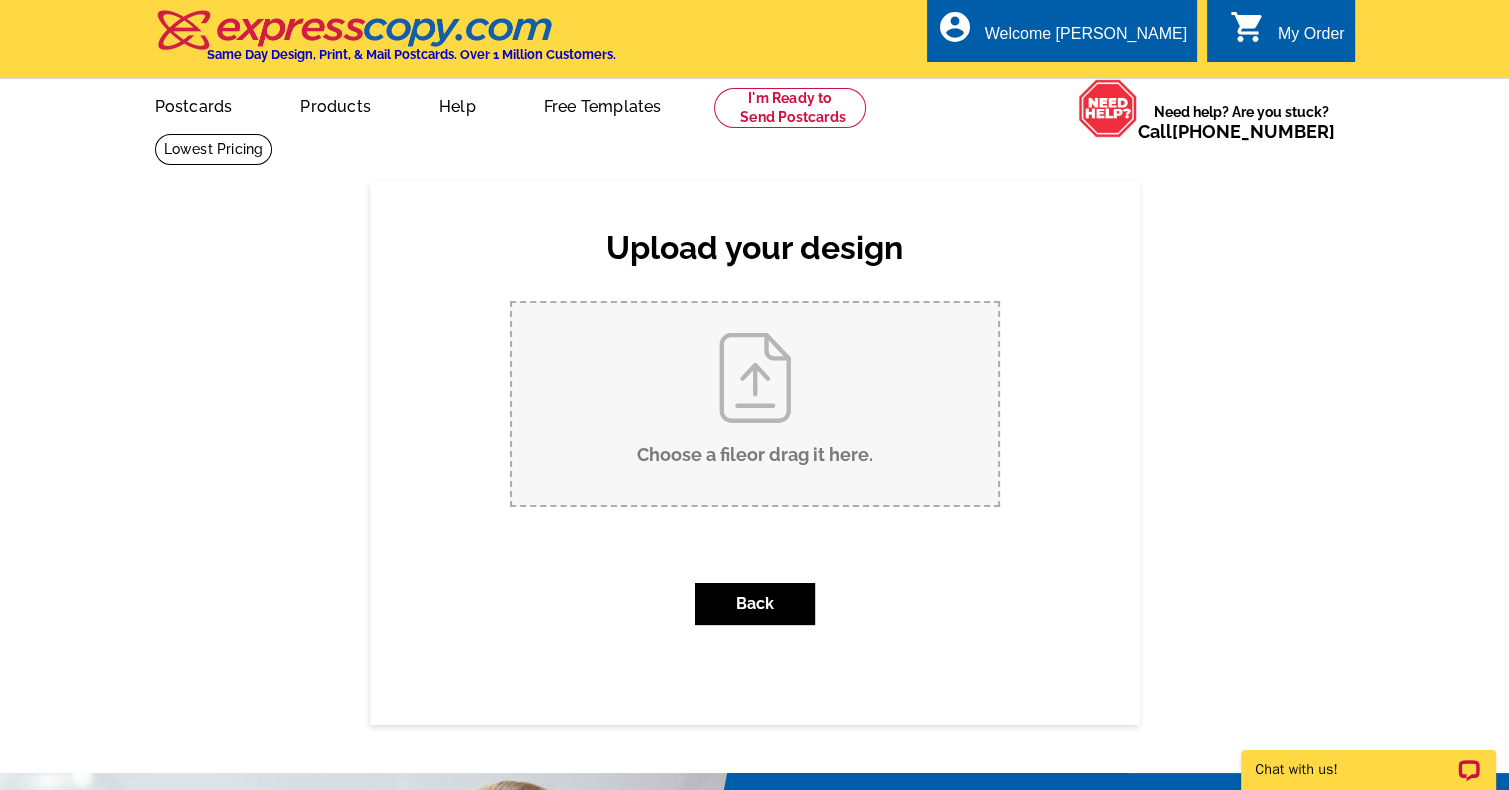 click on "Choose a file  or drag it here ." at bounding box center (755, 404) 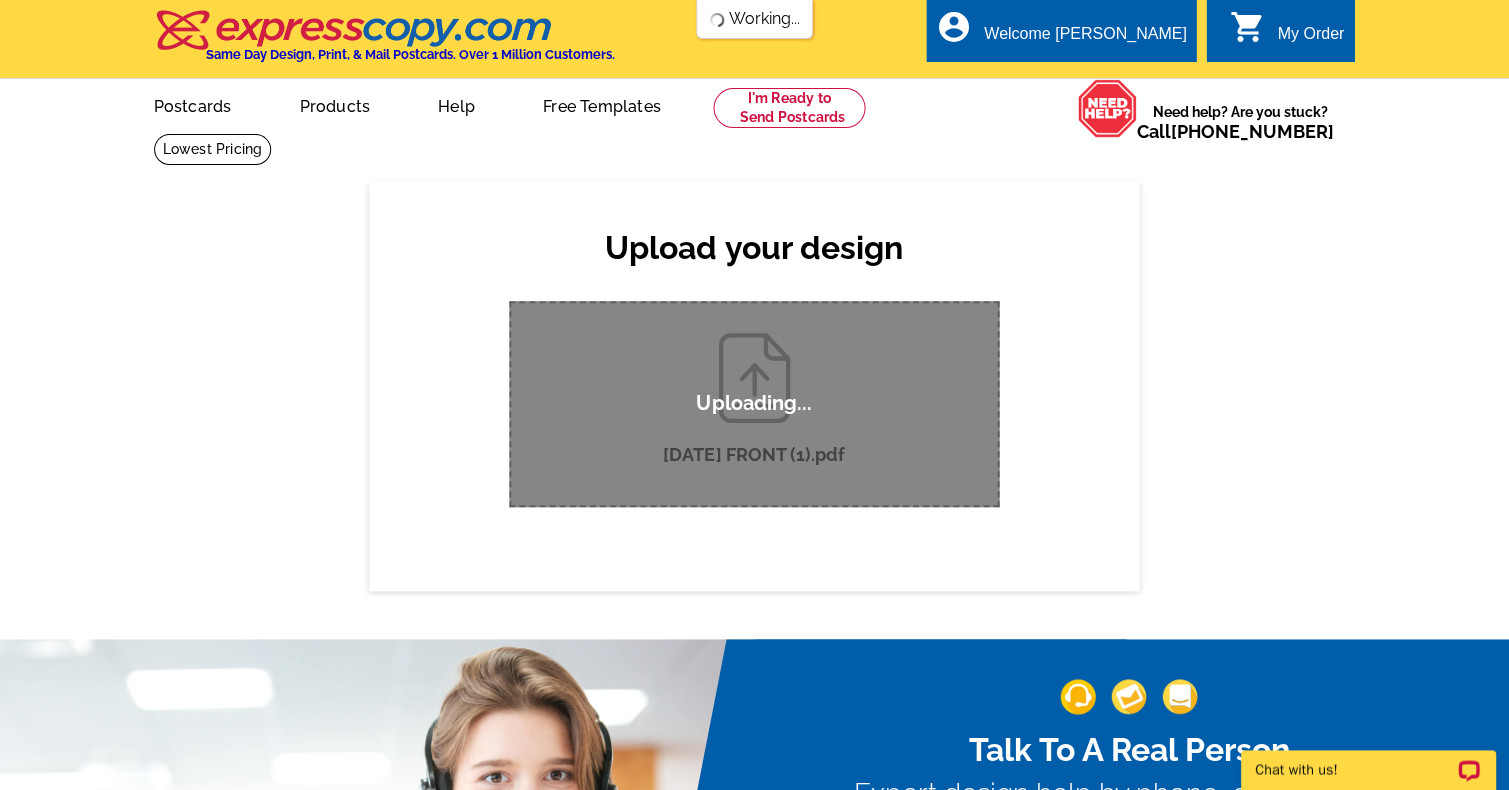 scroll, scrollTop: 0, scrollLeft: 0, axis: both 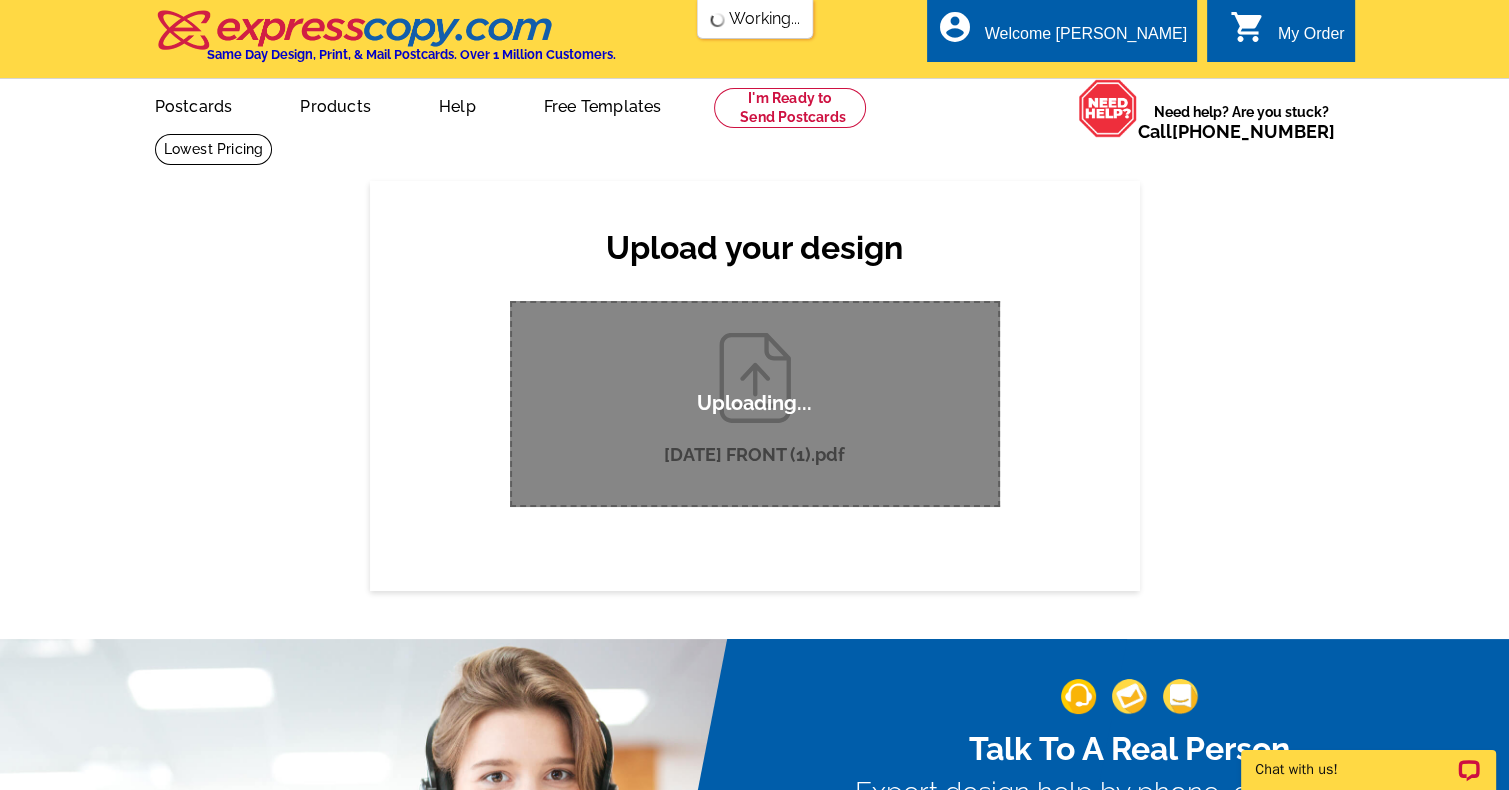 type 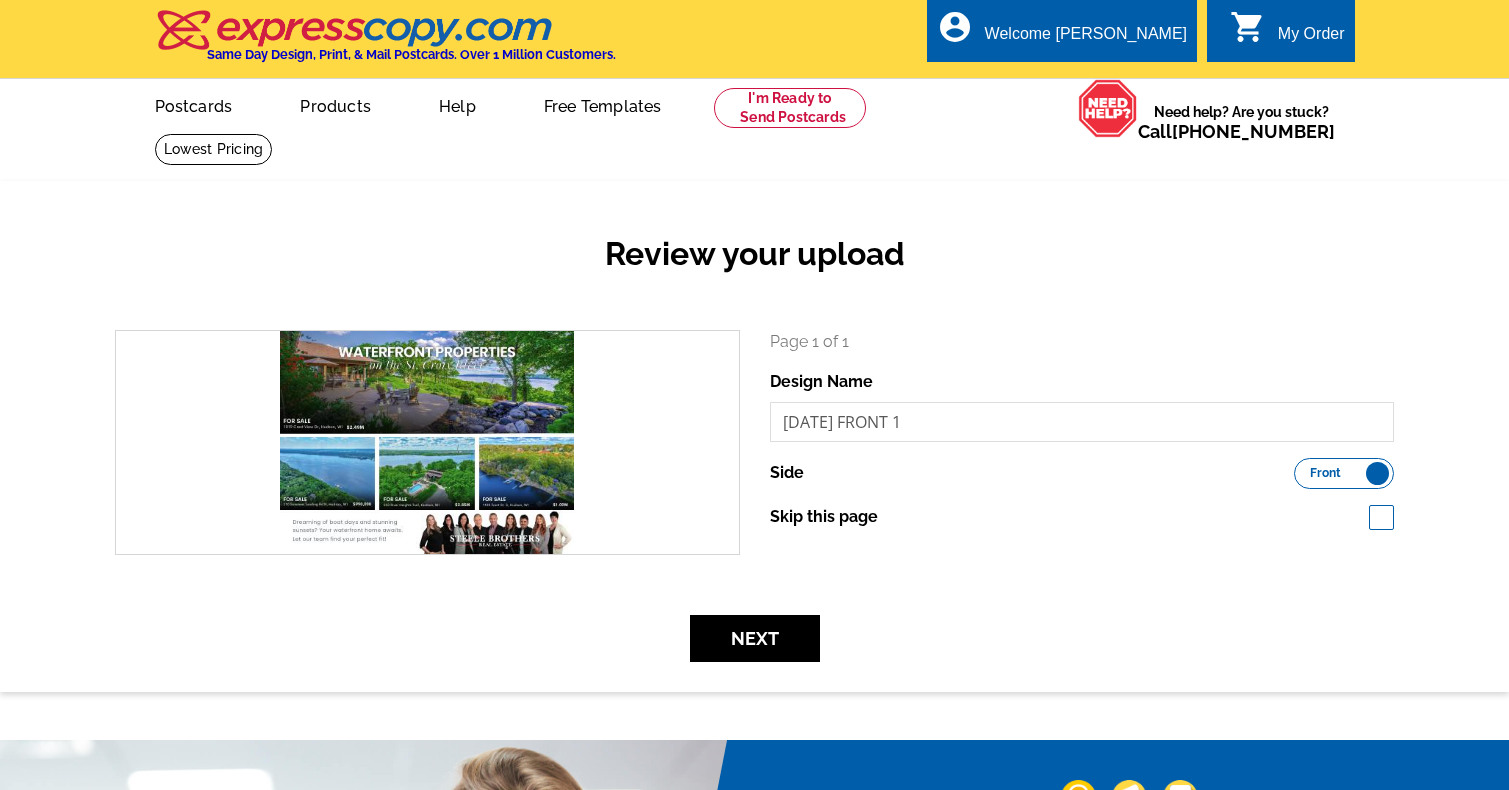 scroll, scrollTop: 0, scrollLeft: 0, axis: both 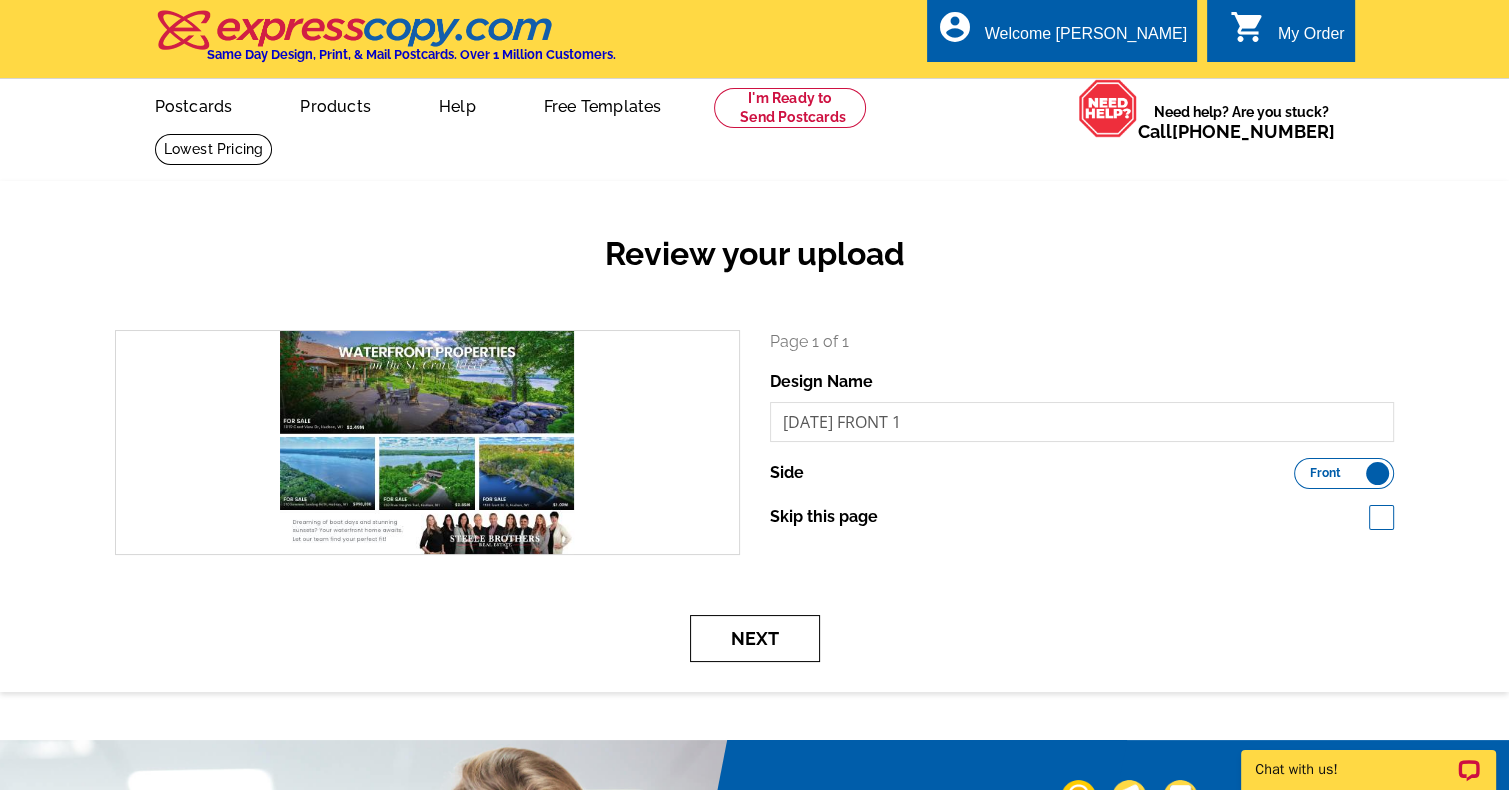 click on "Next" at bounding box center [755, 638] 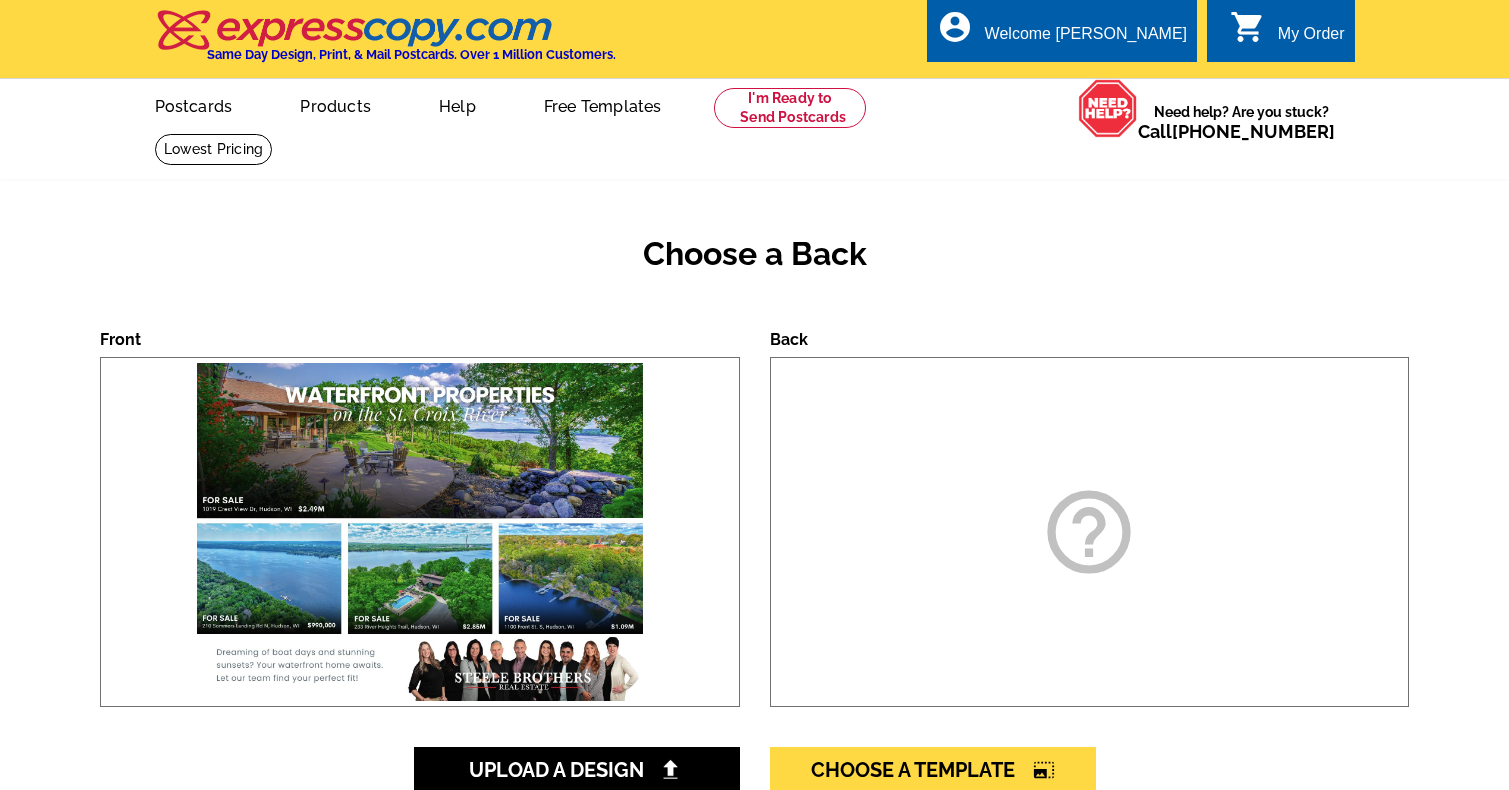 scroll, scrollTop: 0, scrollLeft: 0, axis: both 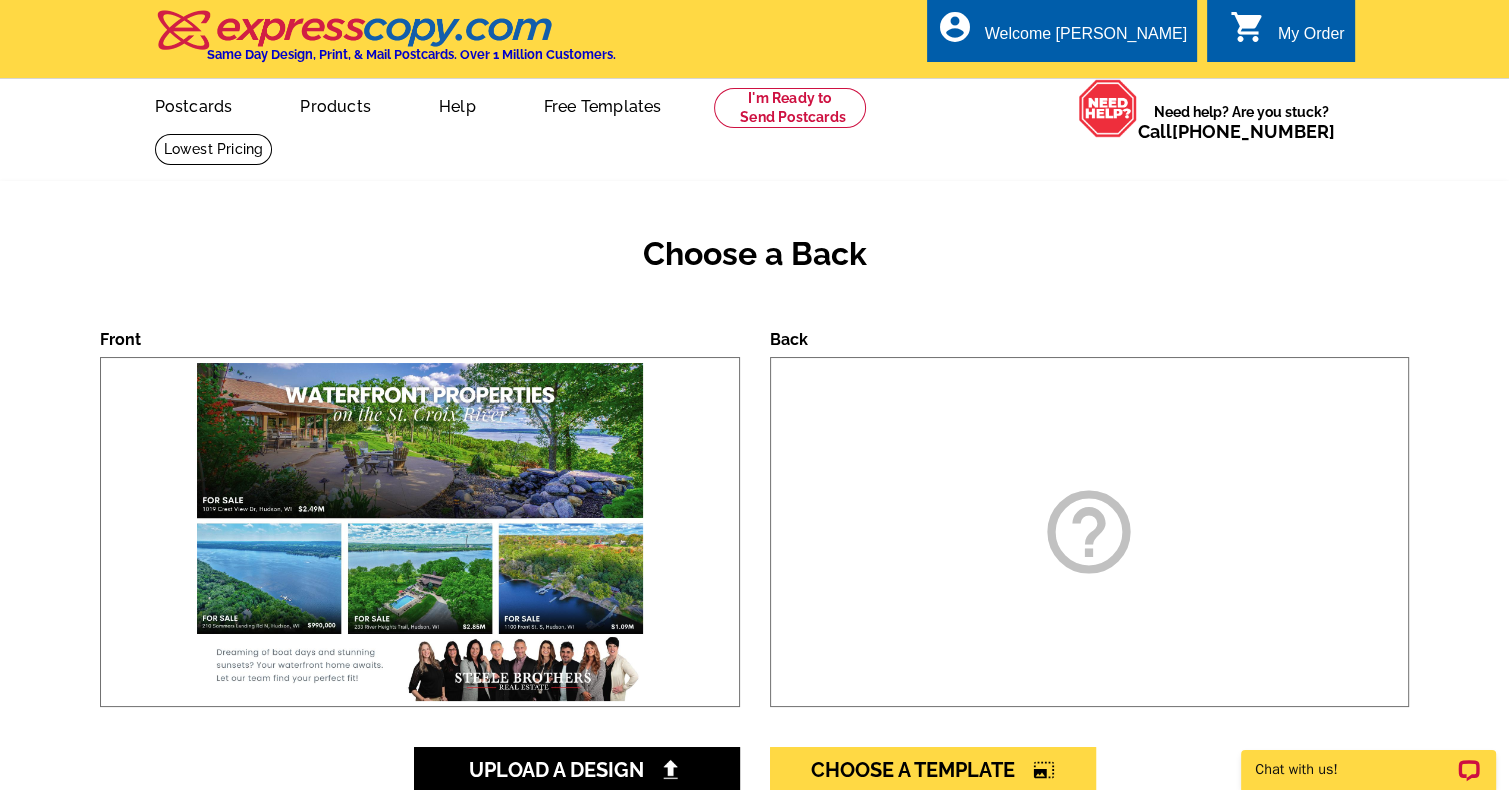 click on "help_outline" at bounding box center [1089, 532] 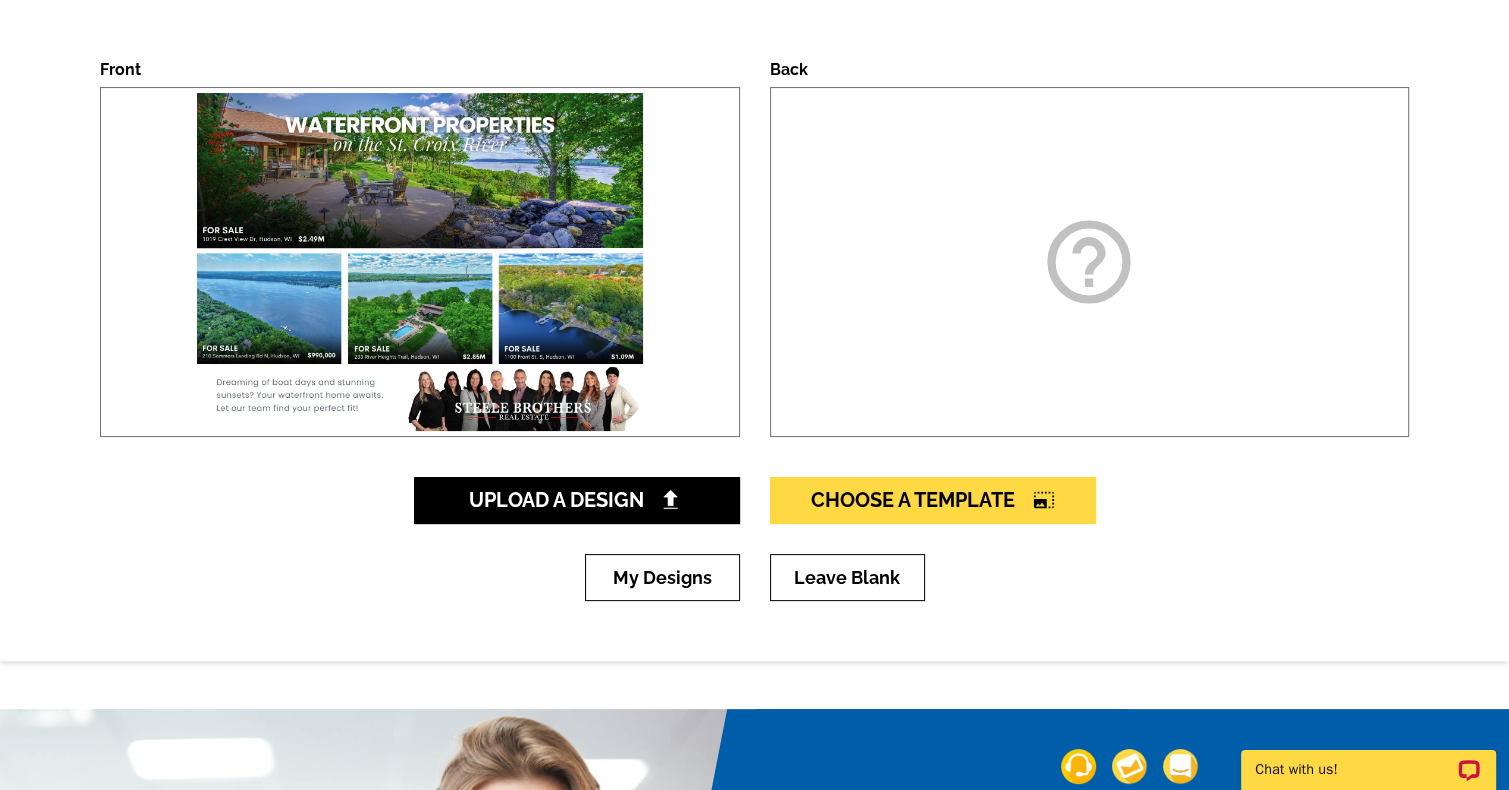 scroll, scrollTop: 272, scrollLeft: 0, axis: vertical 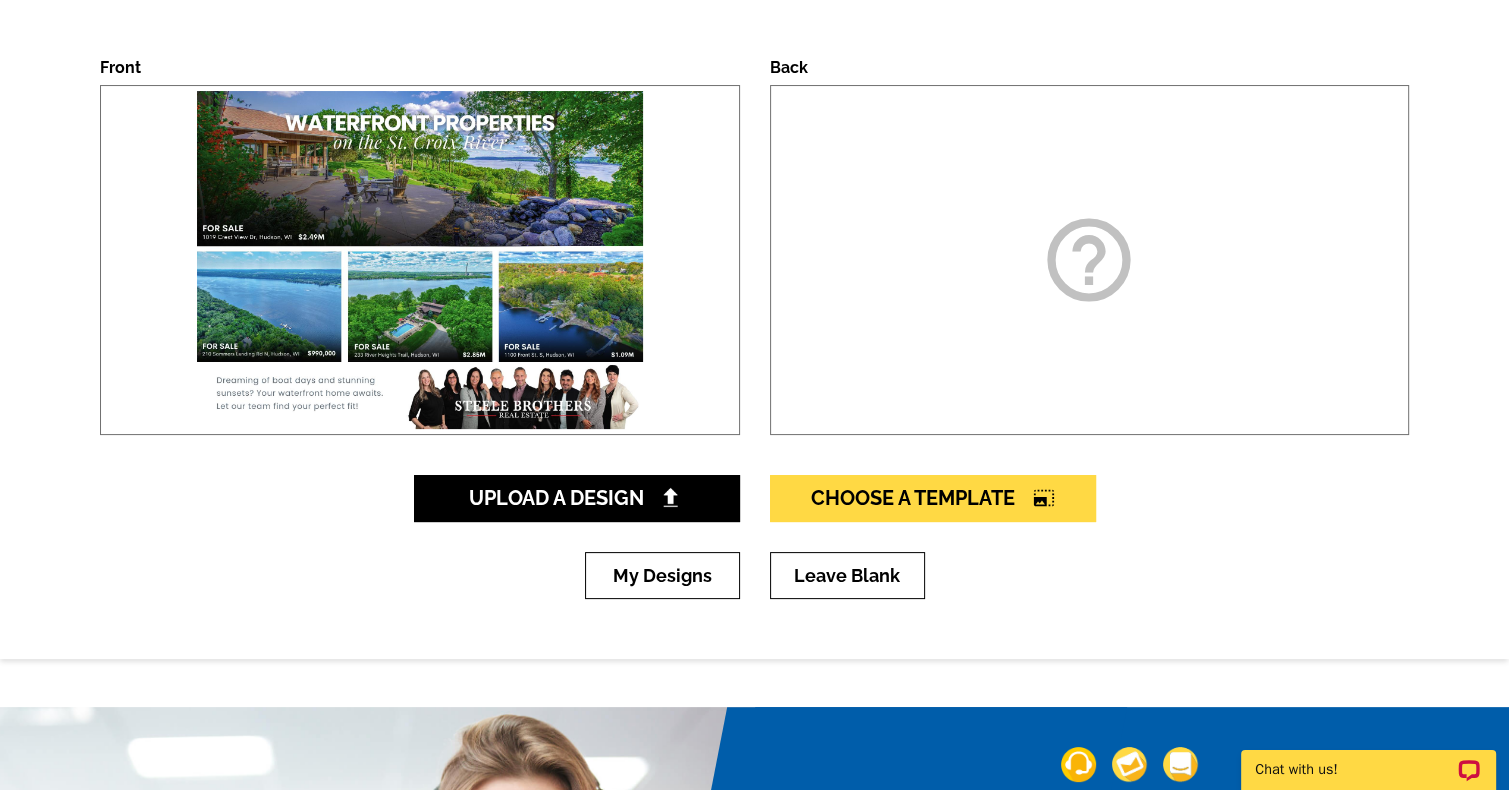 click on "help_outline" at bounding box center (1089, 260) 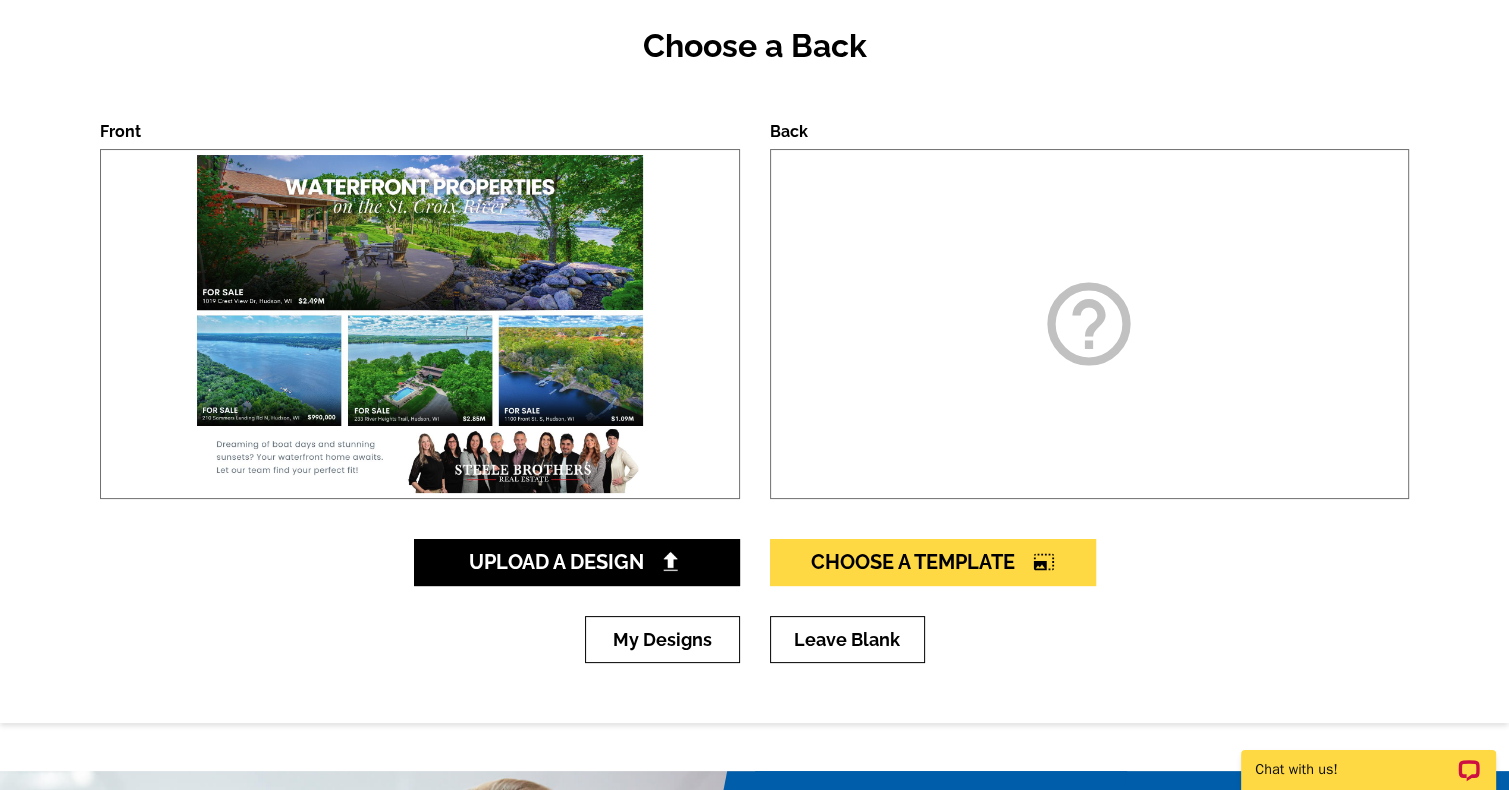 scroll, scrollTop: 236, scrollLeft: 0, axis: vertical 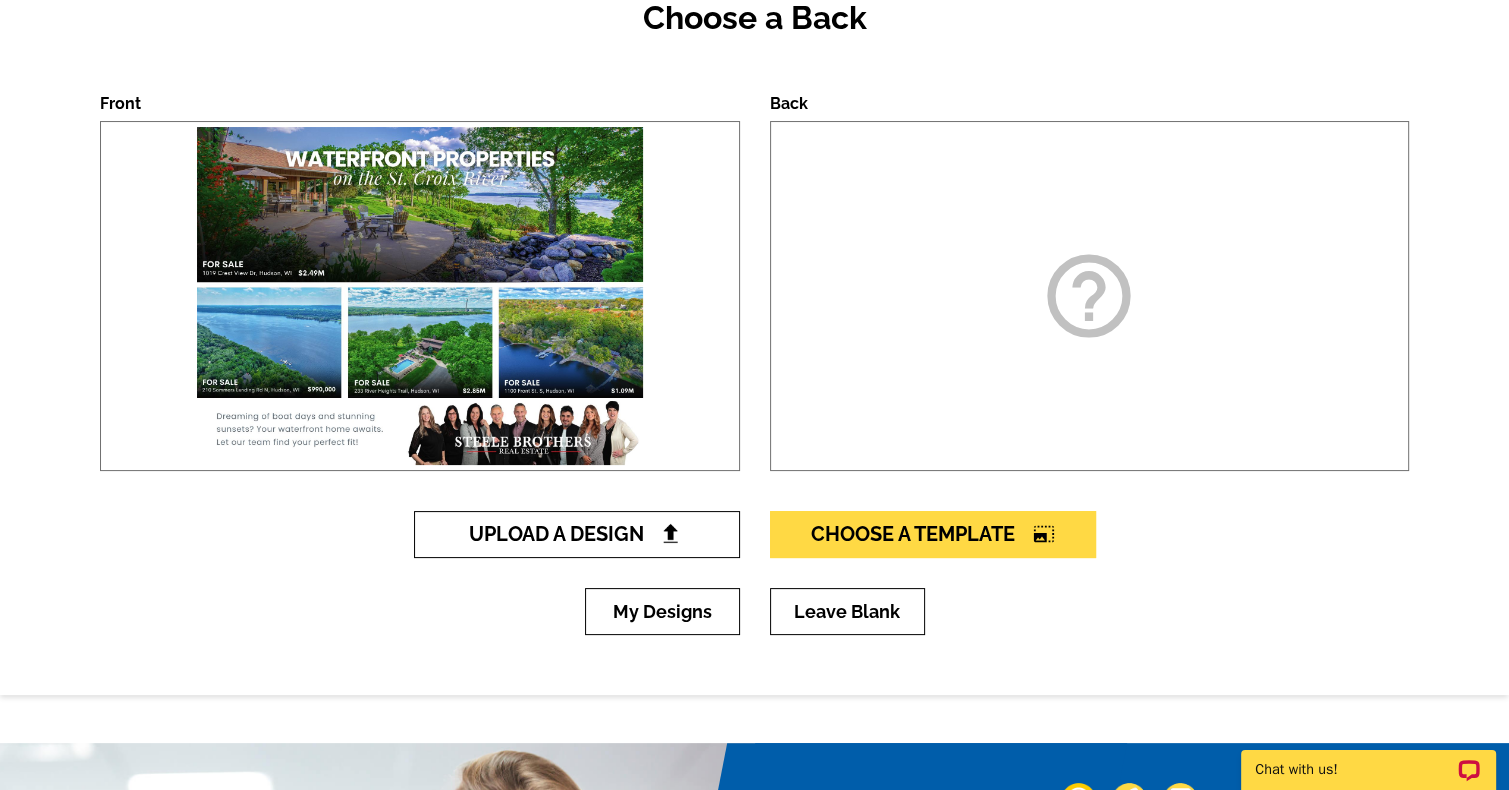 click on "Upload A Design" at bounding box center (576, 534) 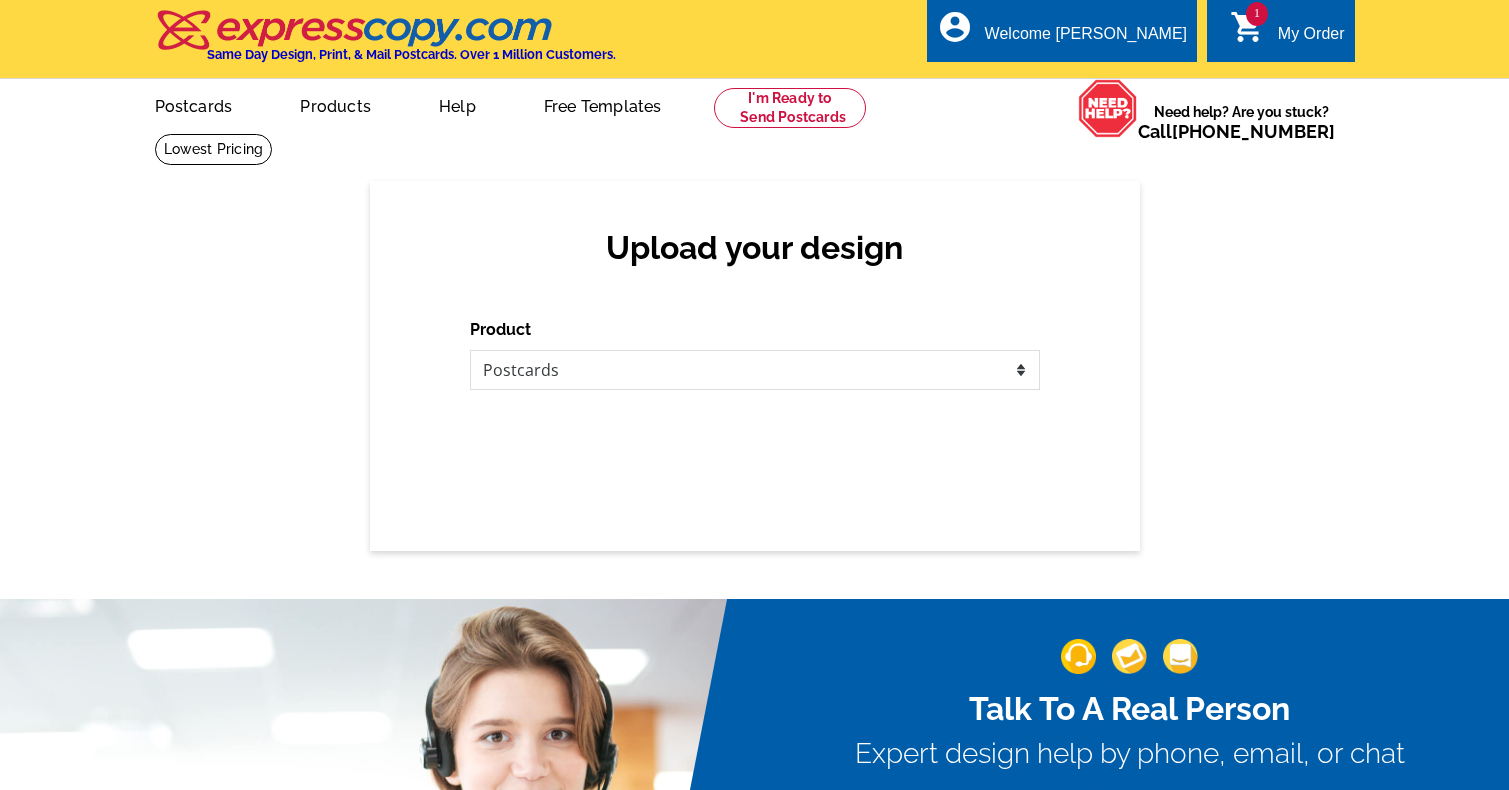 scroll, scrollTop: 0, scrollLeft: 0, axis: both 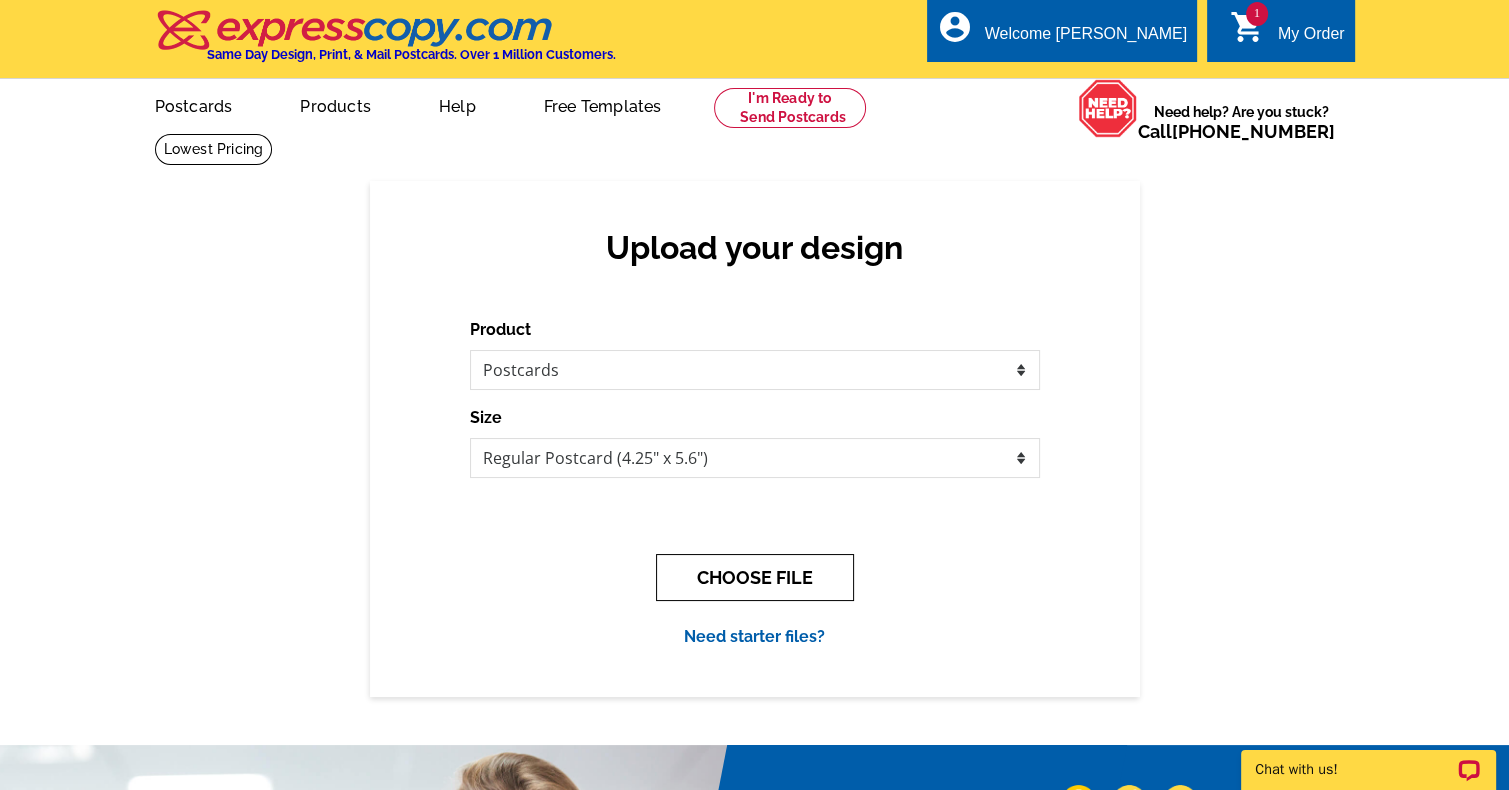click on "CHOOSE FILE" at bounding box center (755, 577) 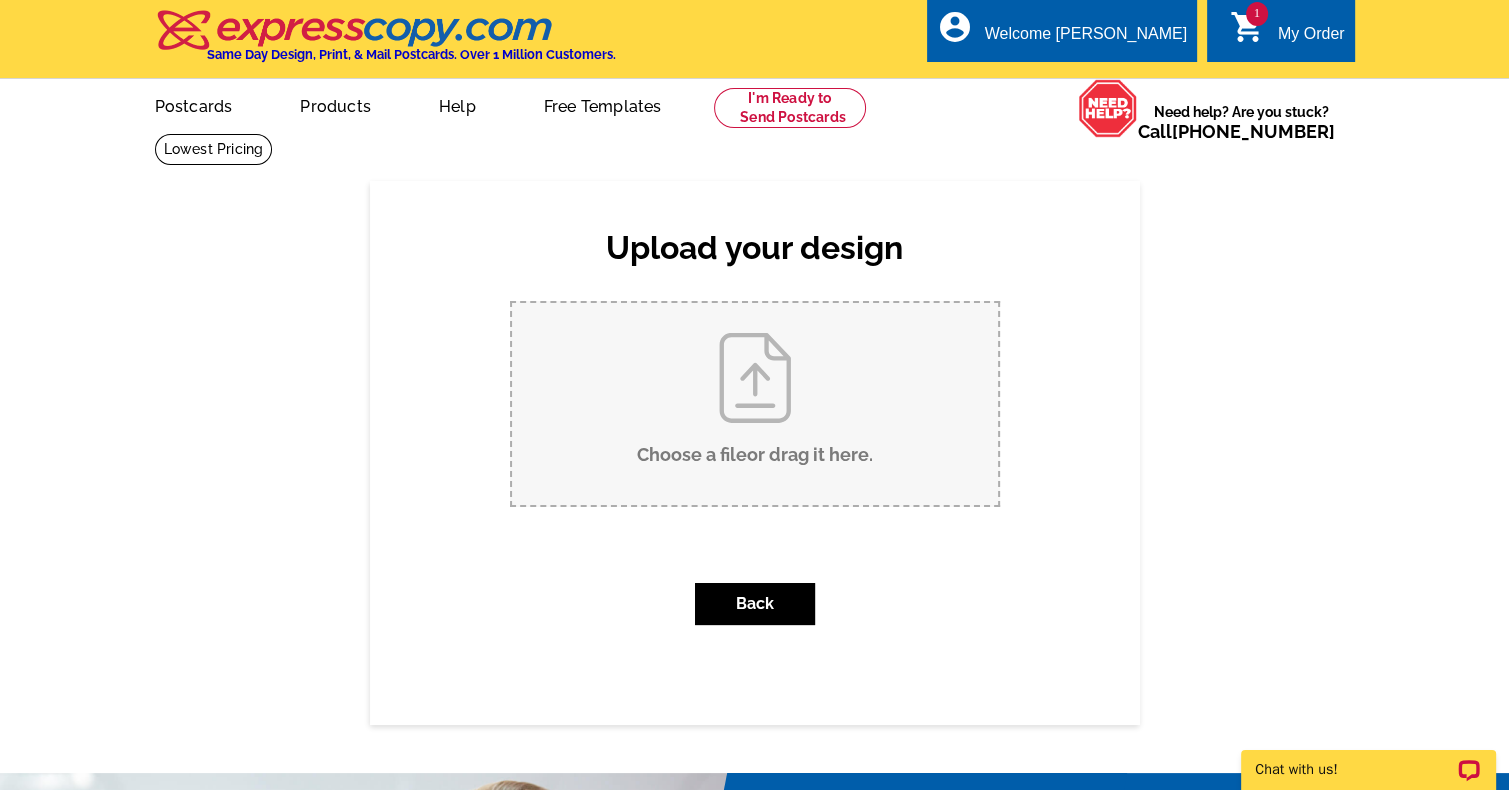click on "Choose a file  or drag it here ." at bounding box center [755, 404] 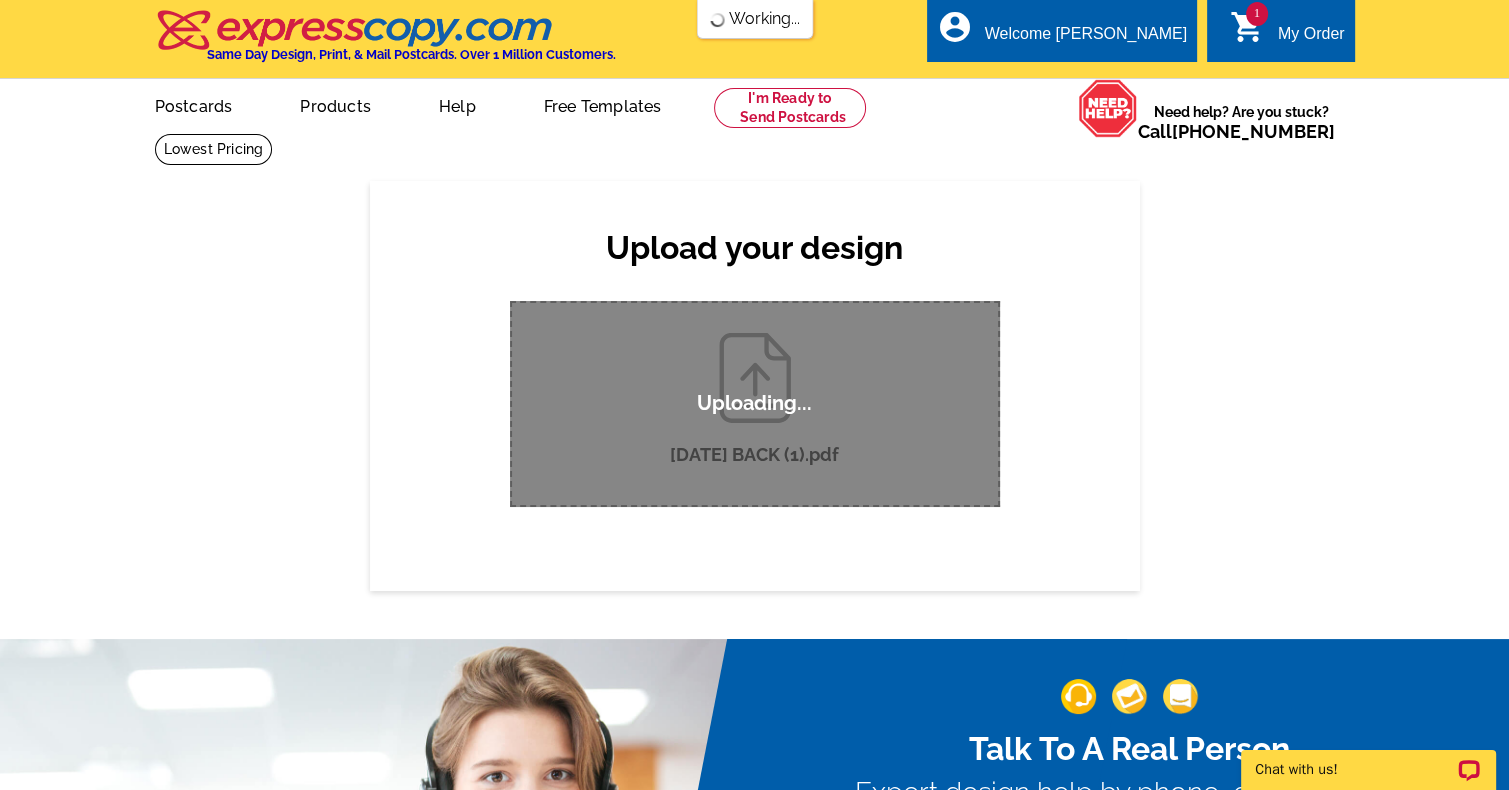 scroll, scrollTop: 0, scrollLeft: 0, axis: both 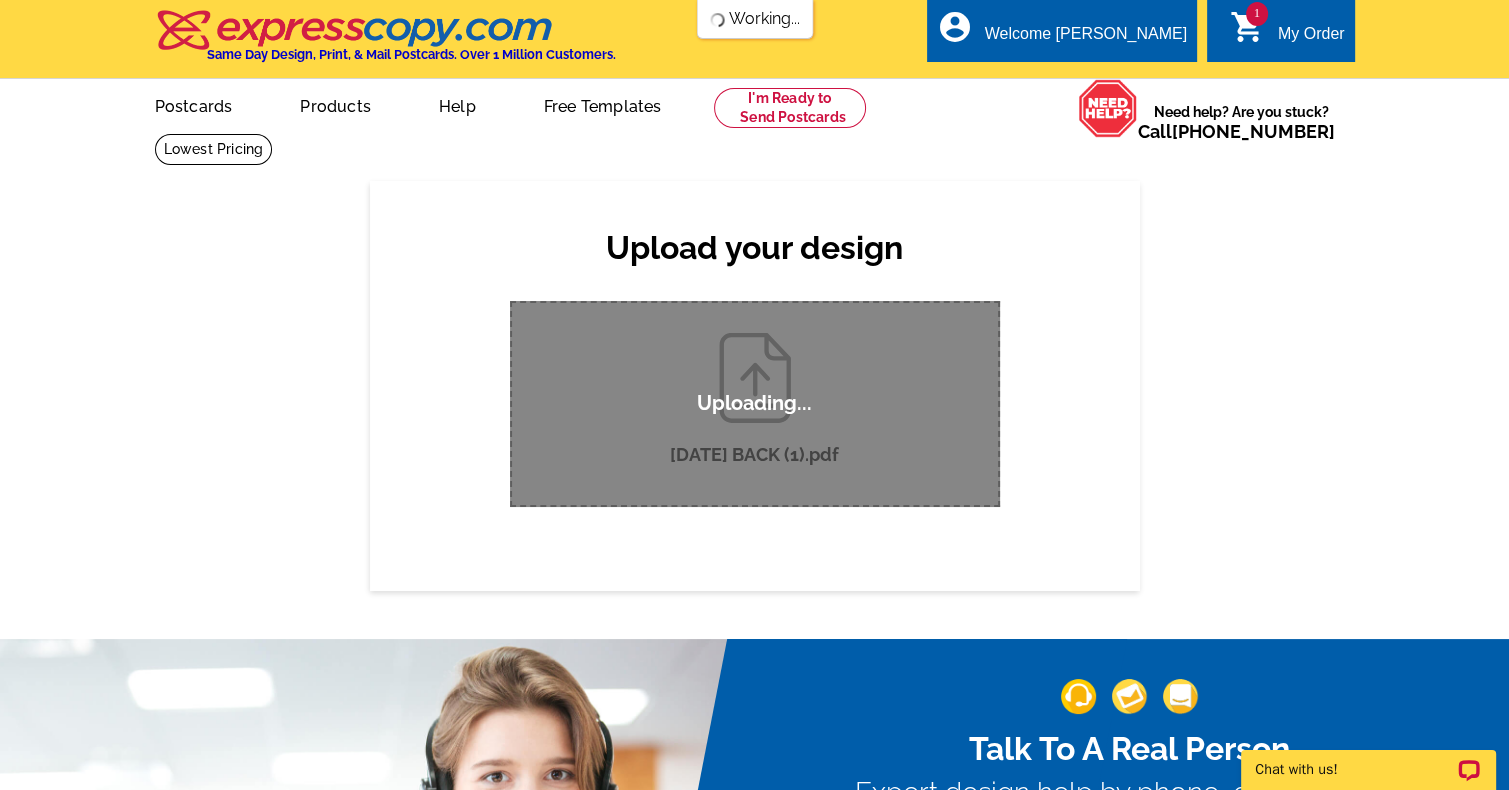 type 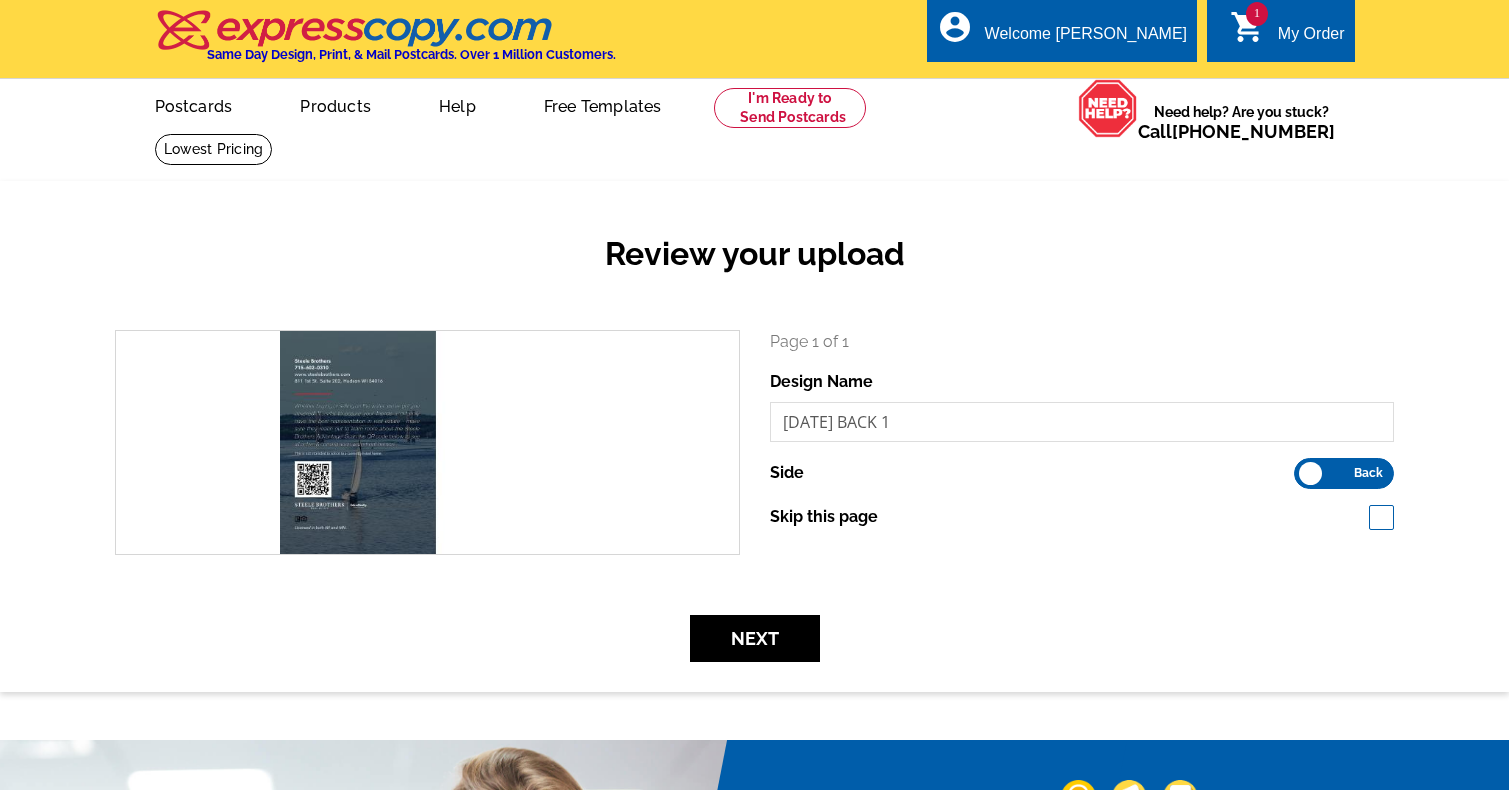 scroll, scrollTop: 0, scrollLeft: 0, axis: both 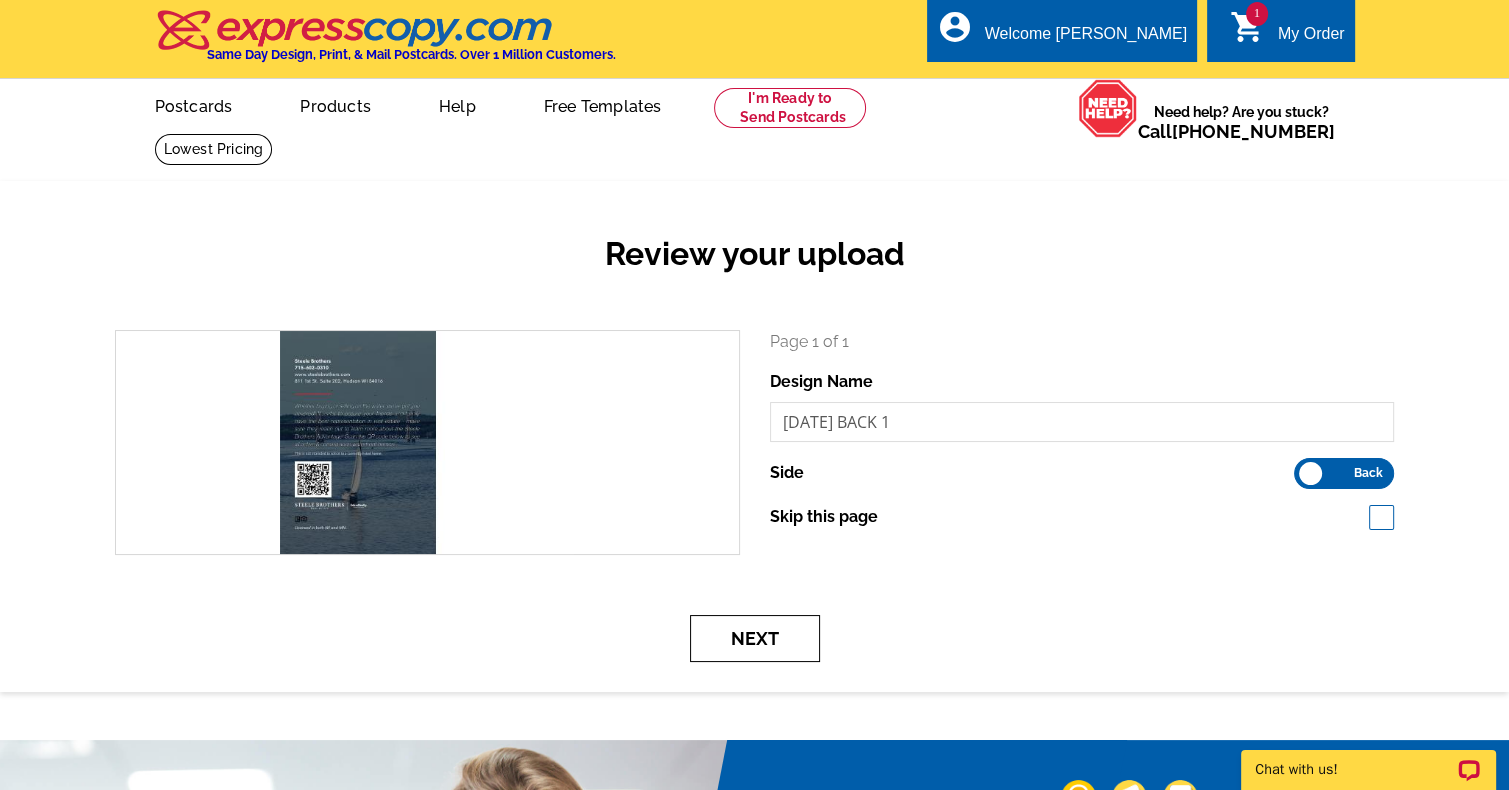 click on "Next" at bounding box center [755, 638] 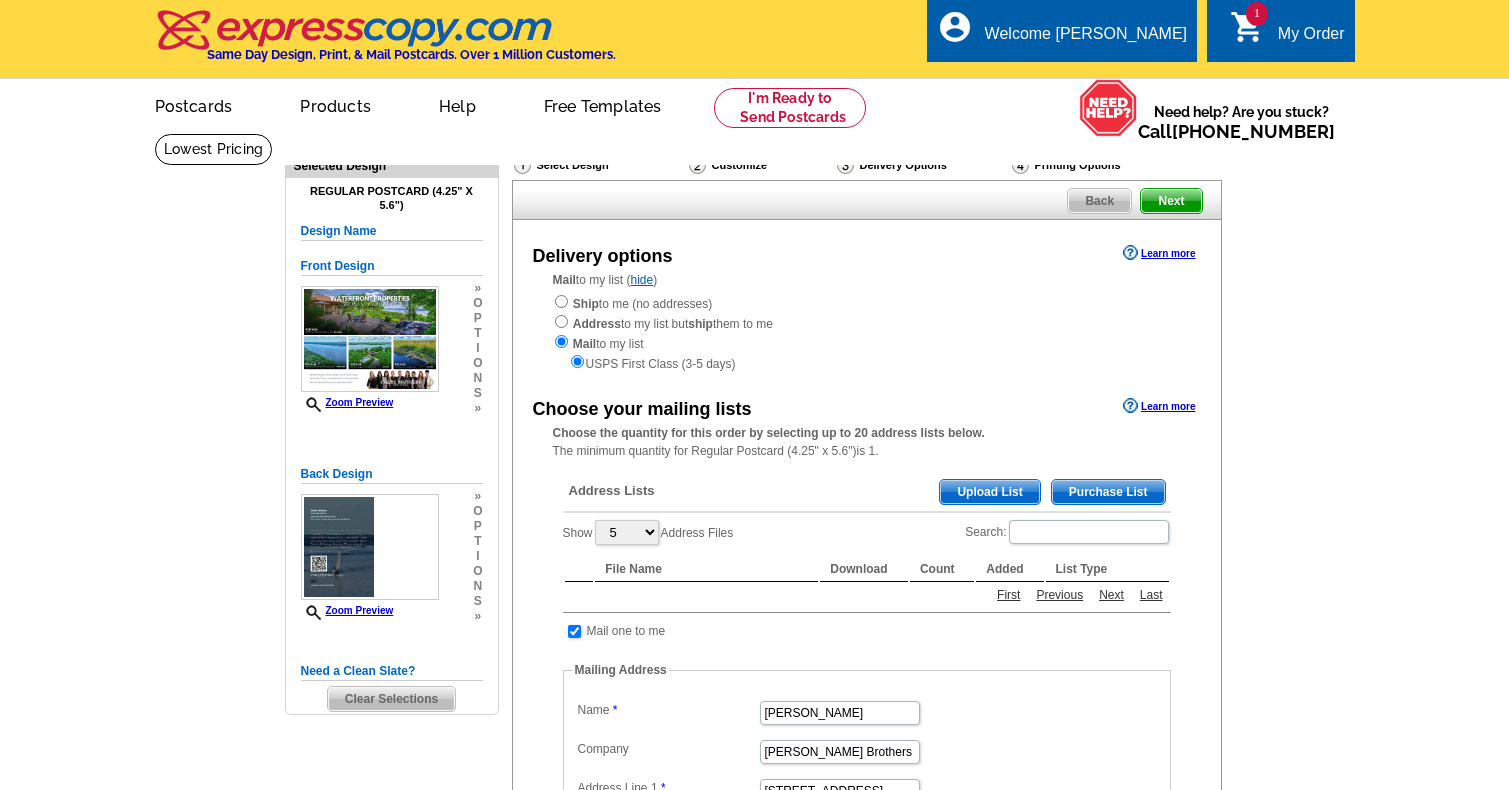 scroll, scrollTop: 0, scrollLeft: 0, axis: both 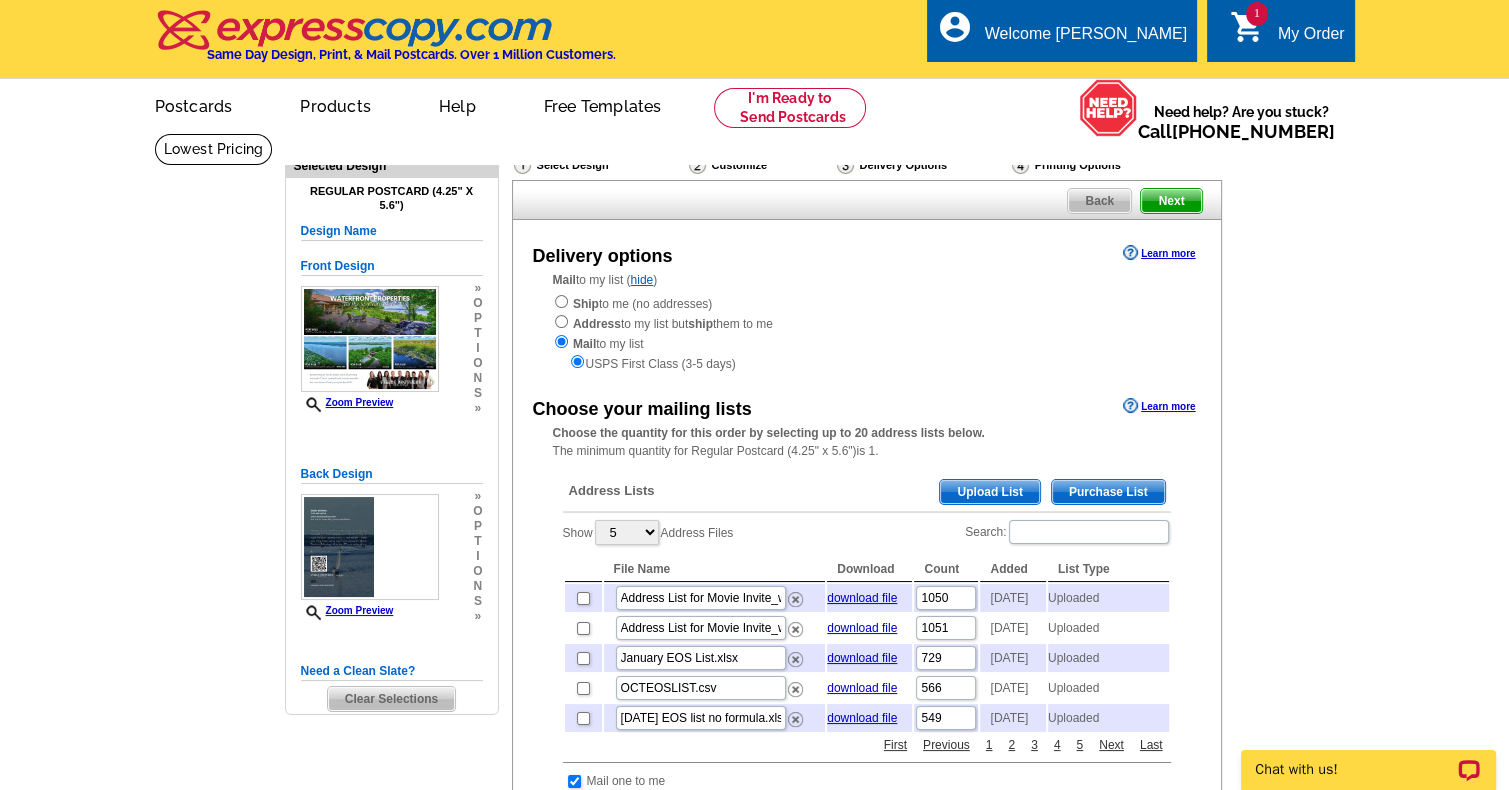 click on "Upload List" at bounding box center (989, 492) 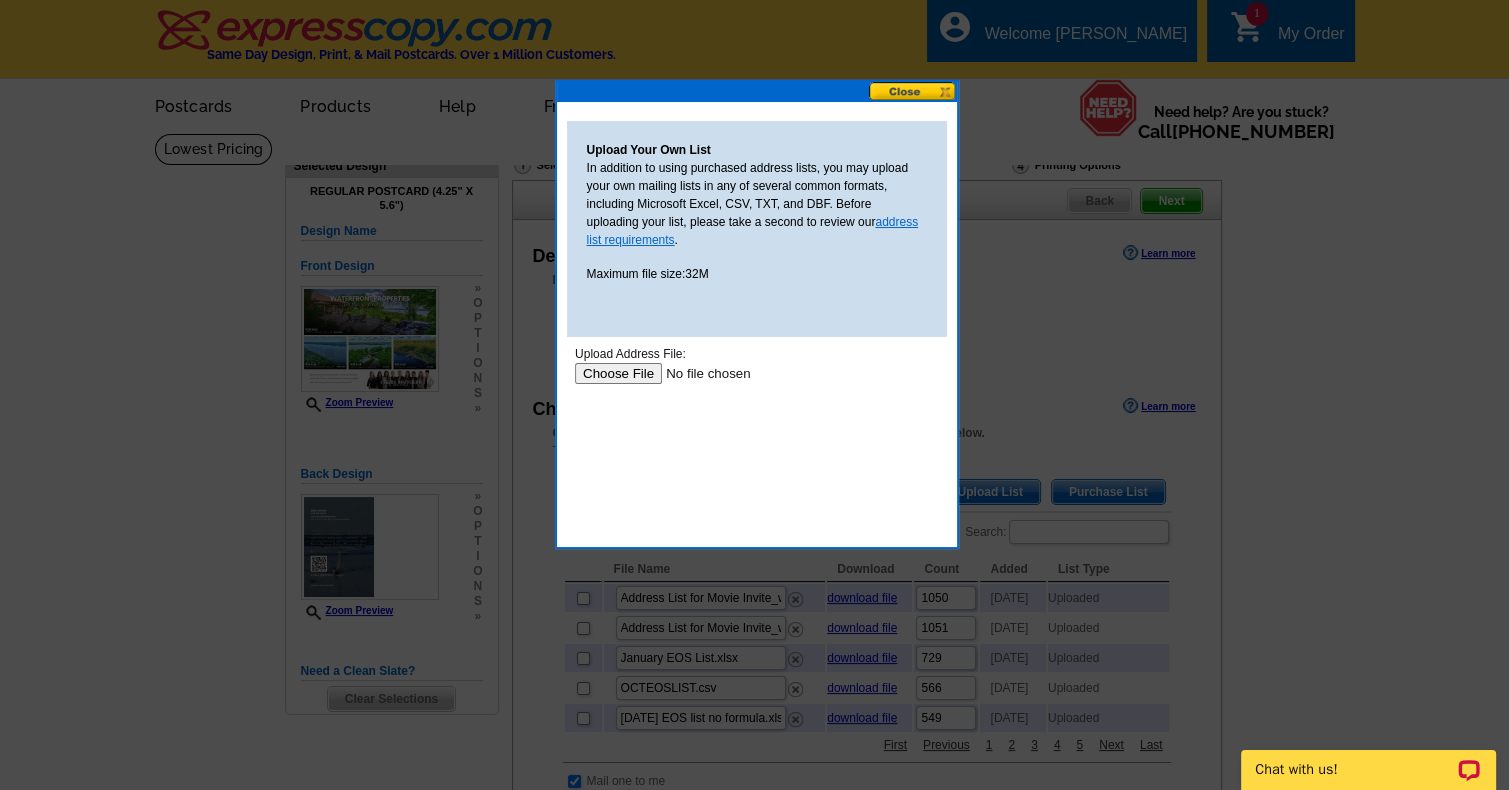 scroll, scrollTop: 0, scrollLeft: 0, axis: both 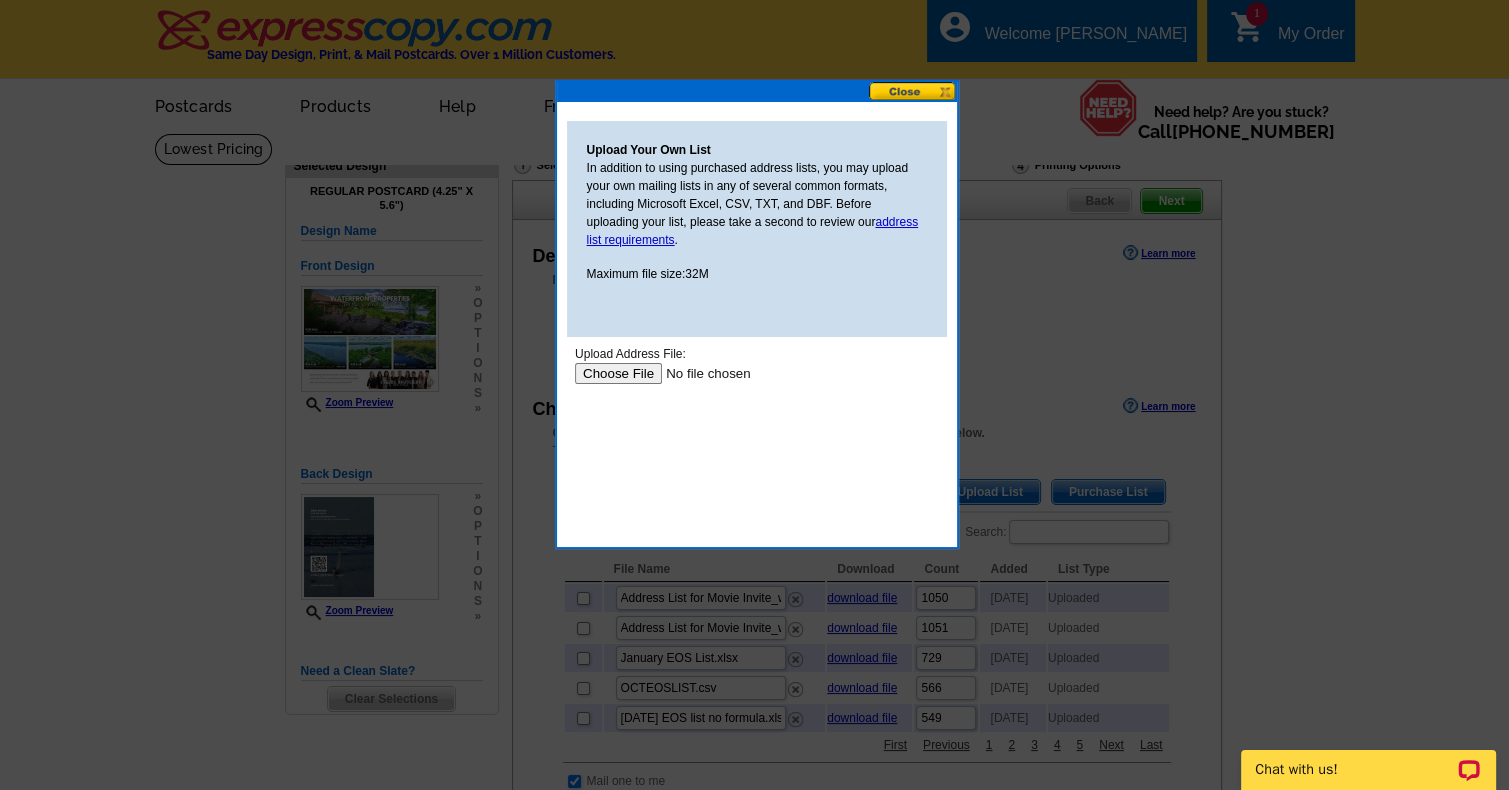 click at bounding box center (700, 373) 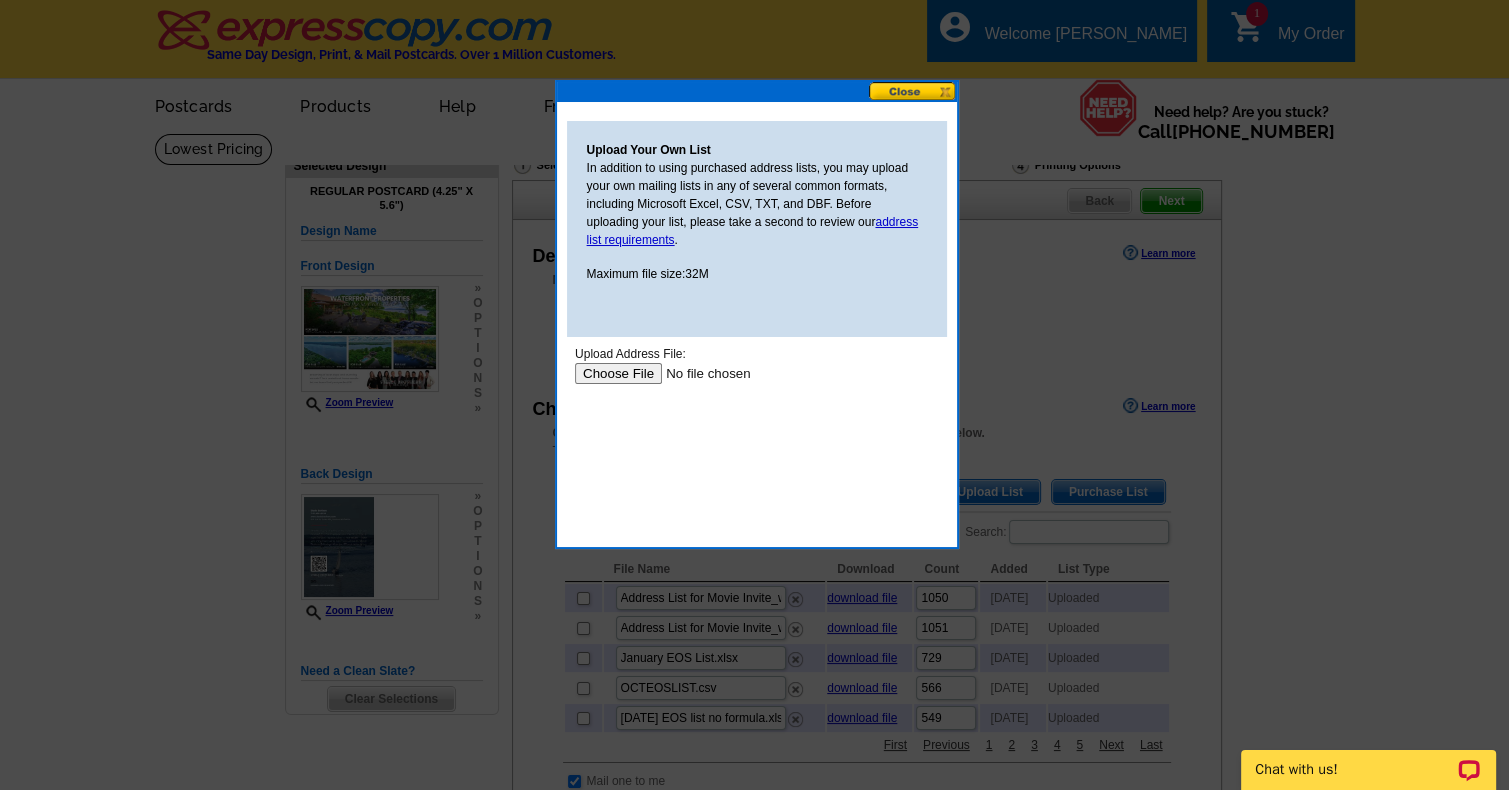 click at bounding box center (700, 373) 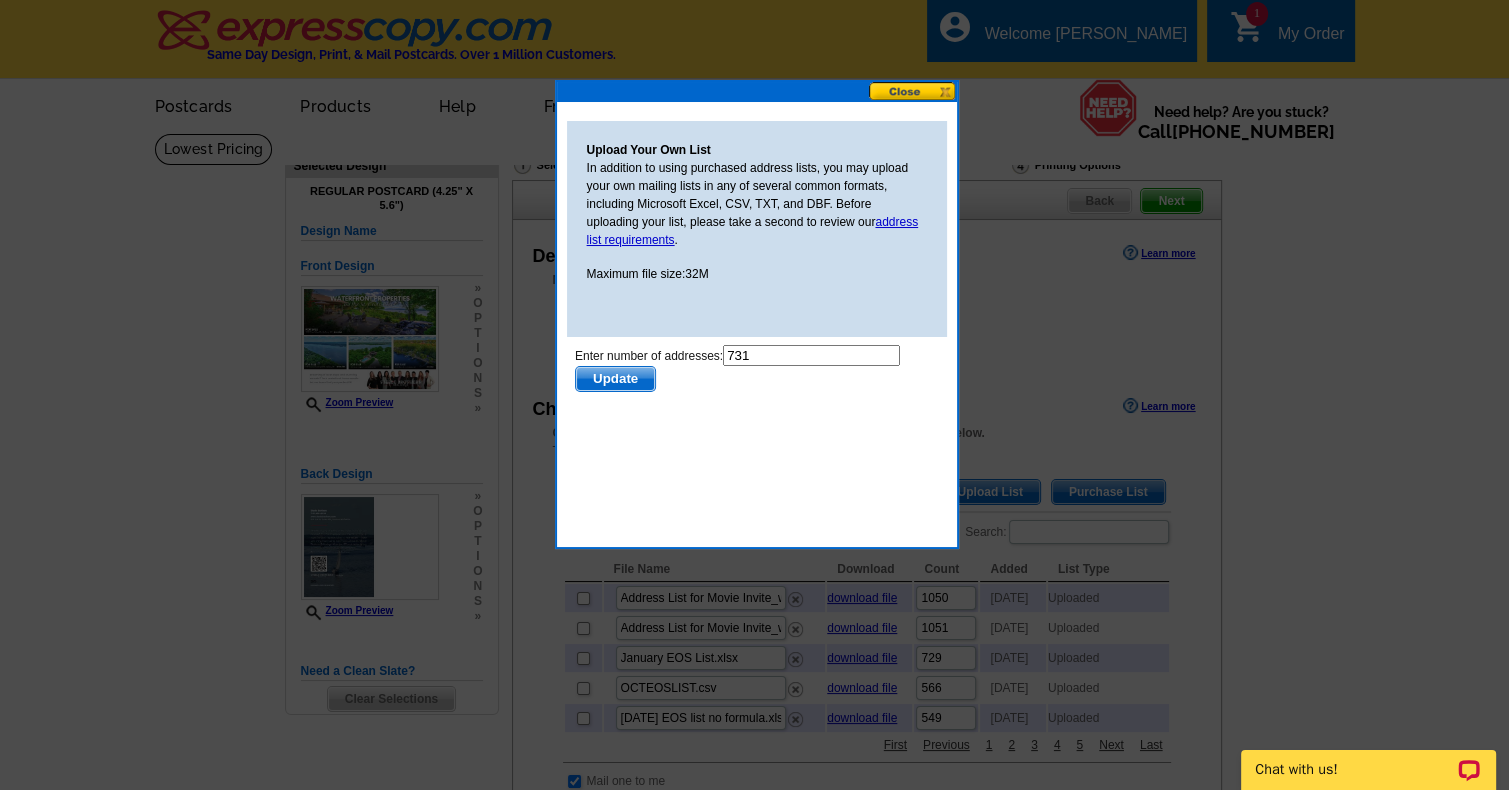 scroll, scrollTop: 0, scrollLeft: 0, axis: both 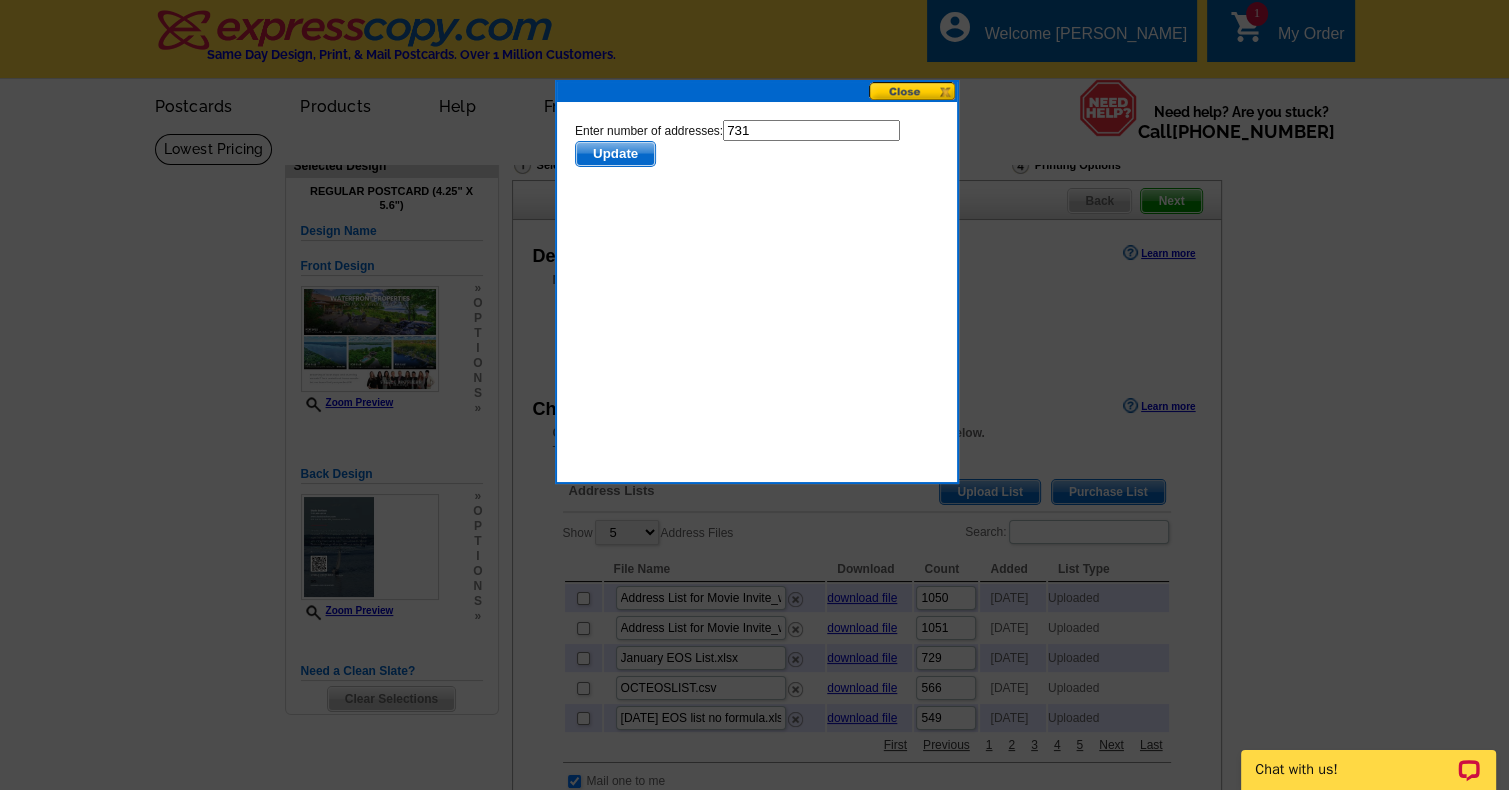 click on "Update" at bounding box center (614, 154) 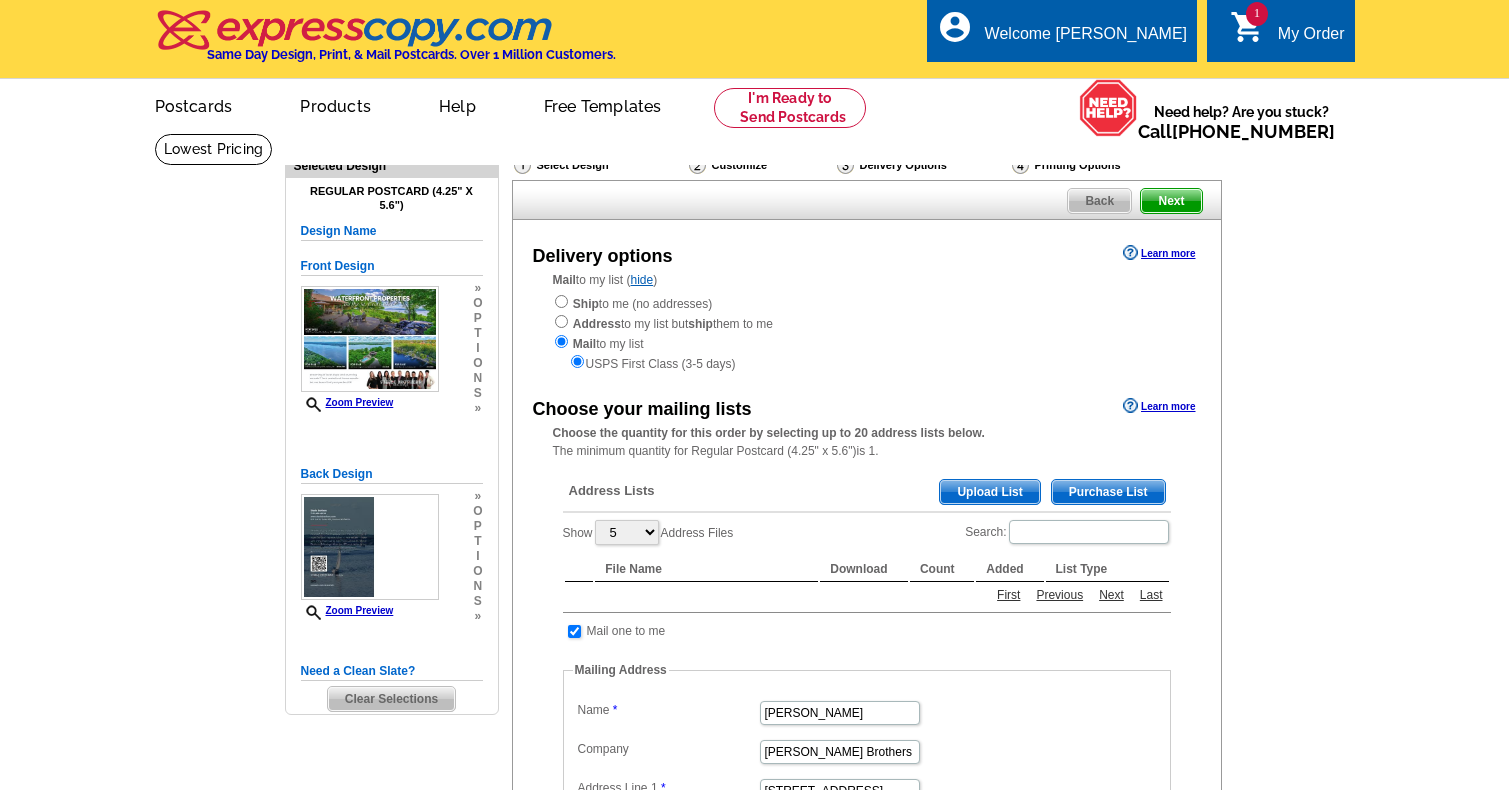 scroll, scrollTop: 0, scrollLeft: 0, axis: both 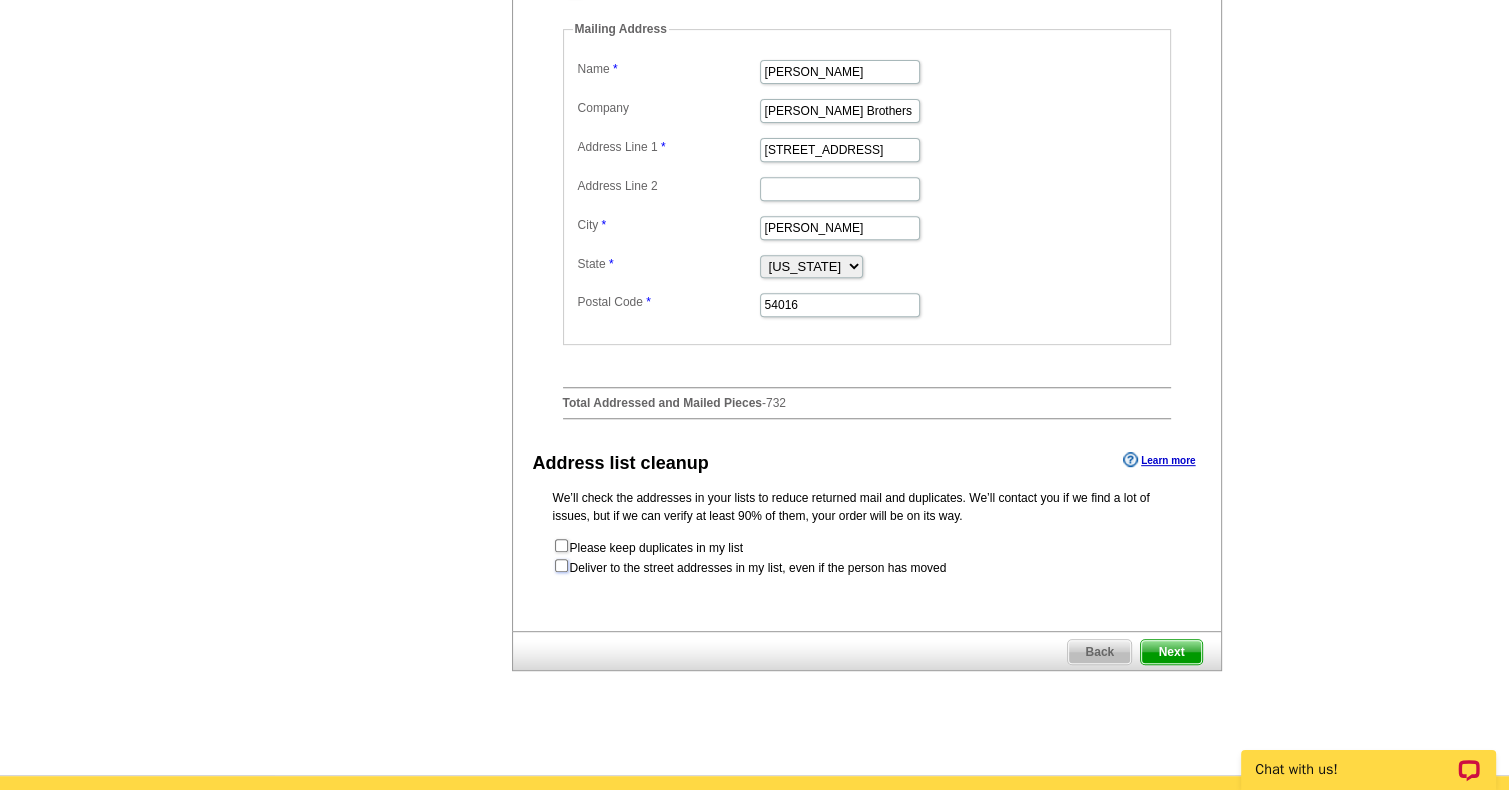 click at bounding box center [561, 565] 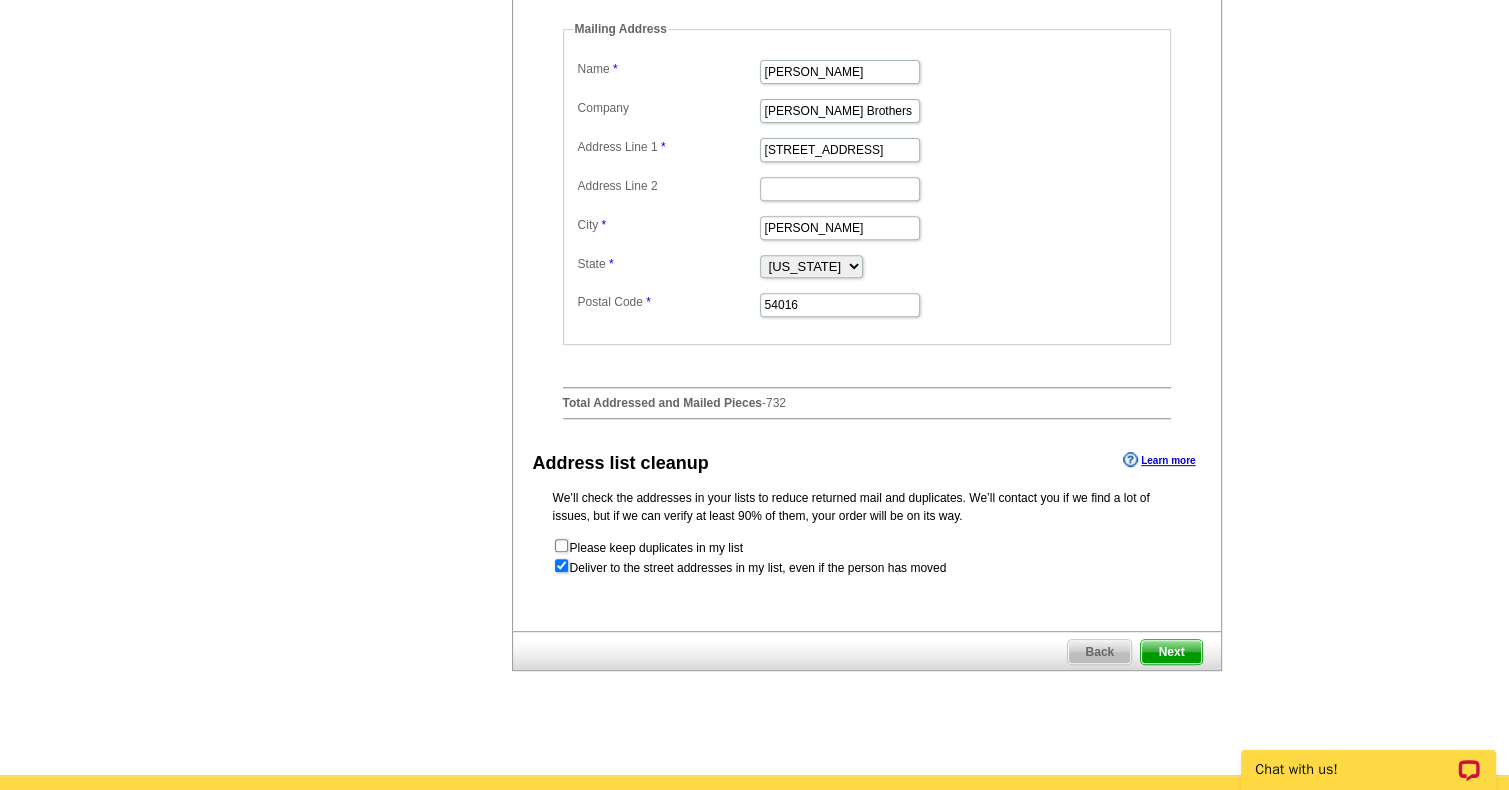 radio on "true" 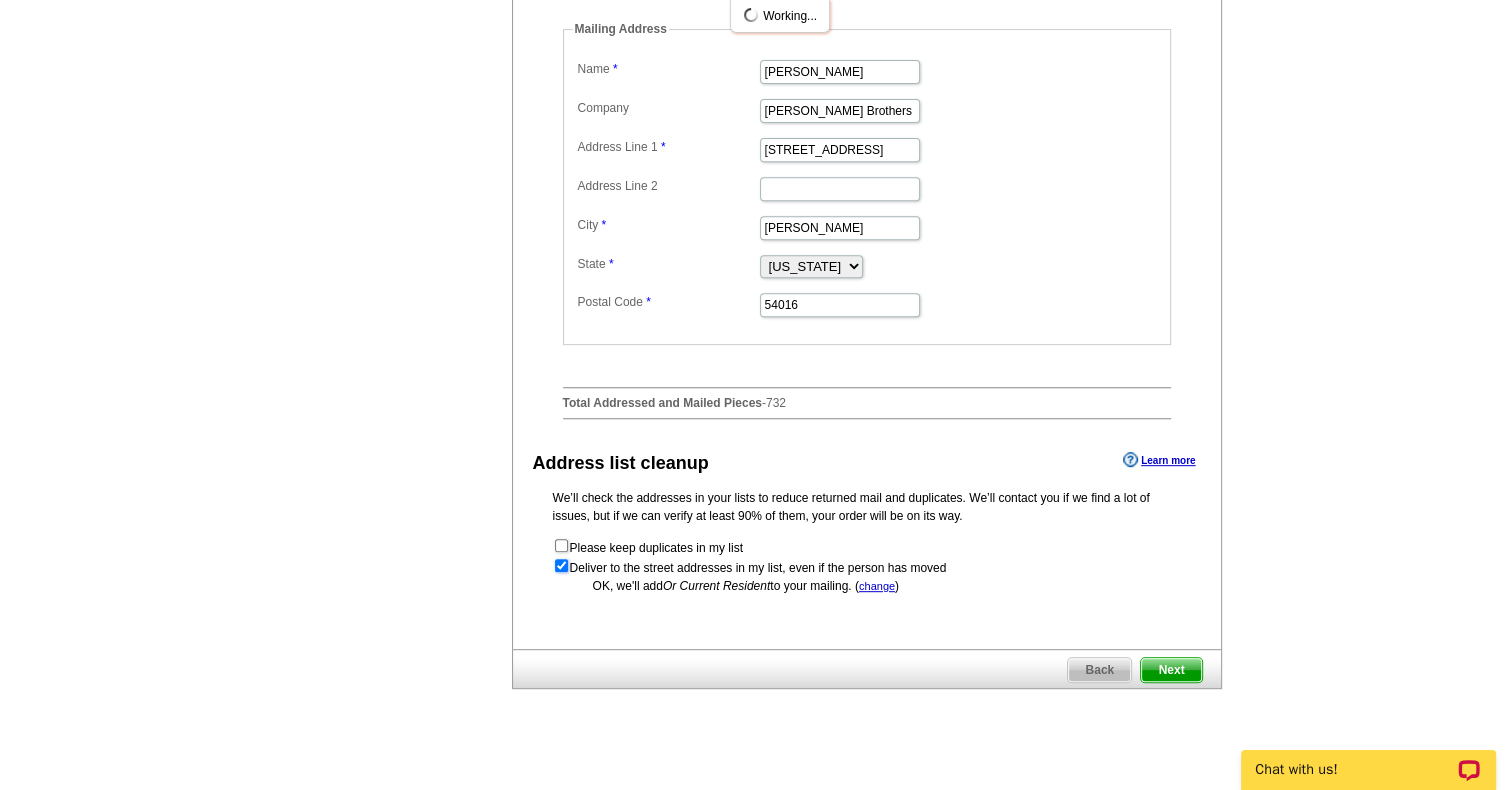 scroll, scrollTop: 0, scrollLeft: 0, axis: both 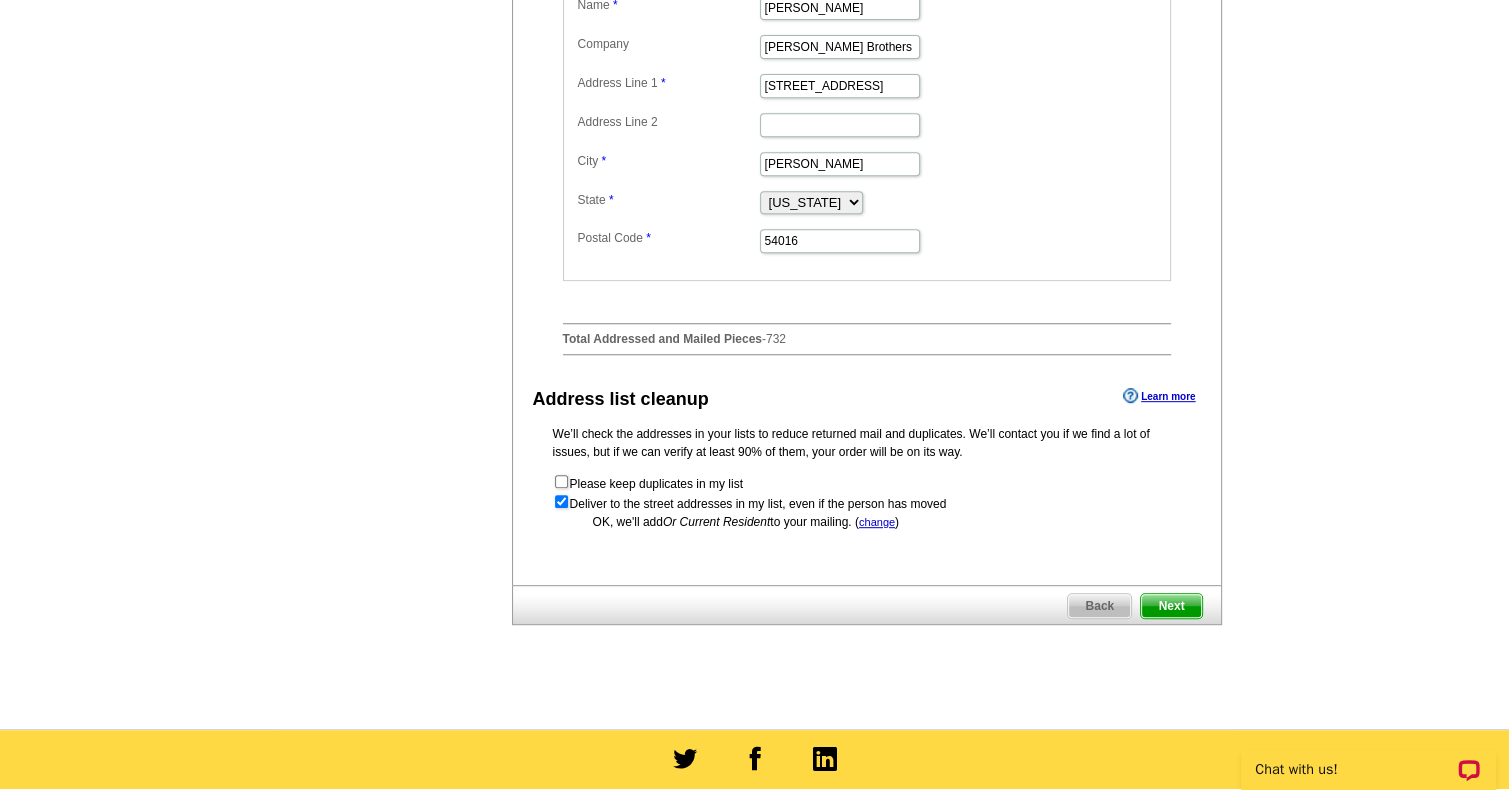click on "Next" at bounding box center (1171, 606) 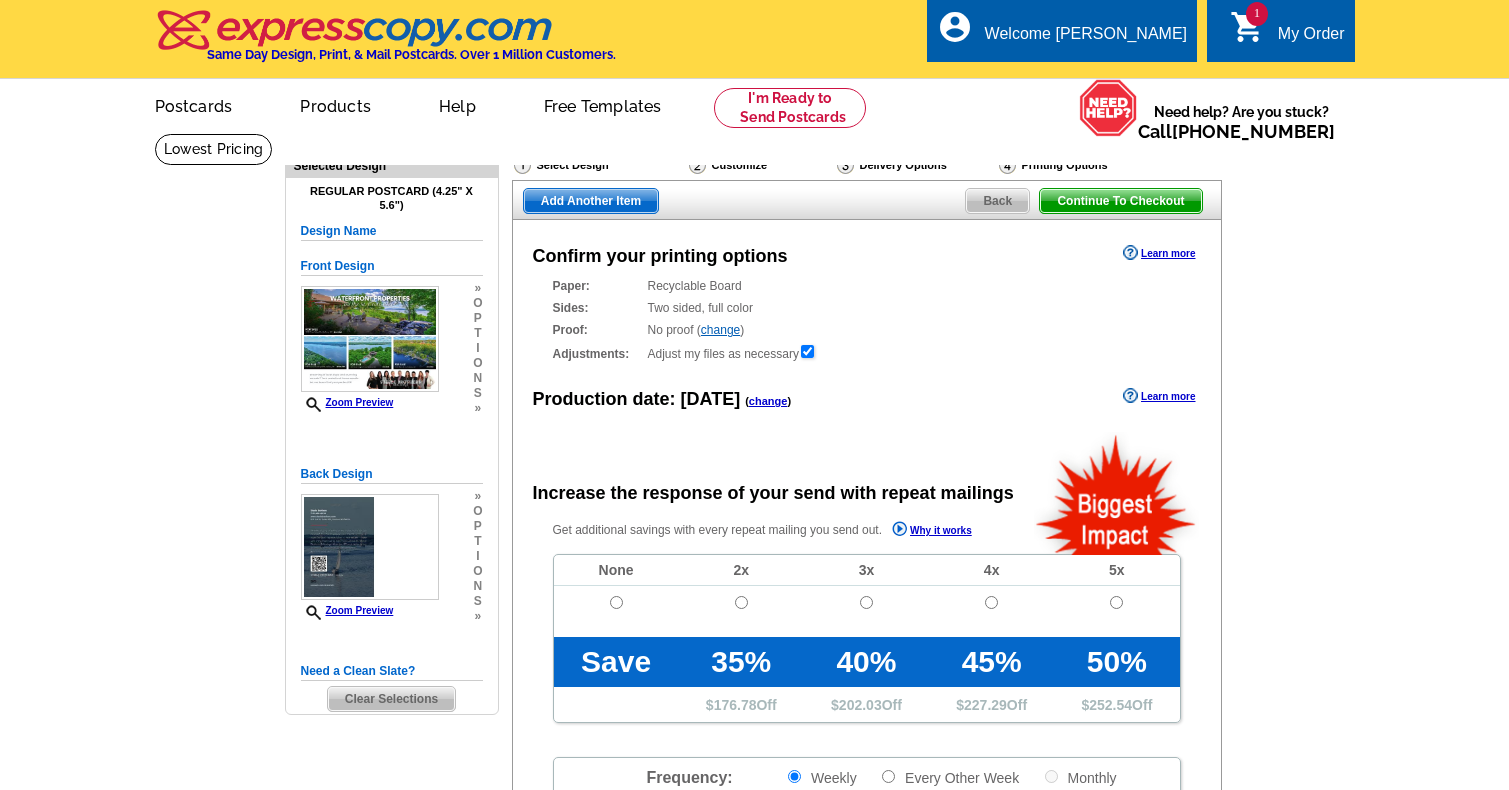 scroll, scrollTop: 0, scrollLeft: 0, axis: both 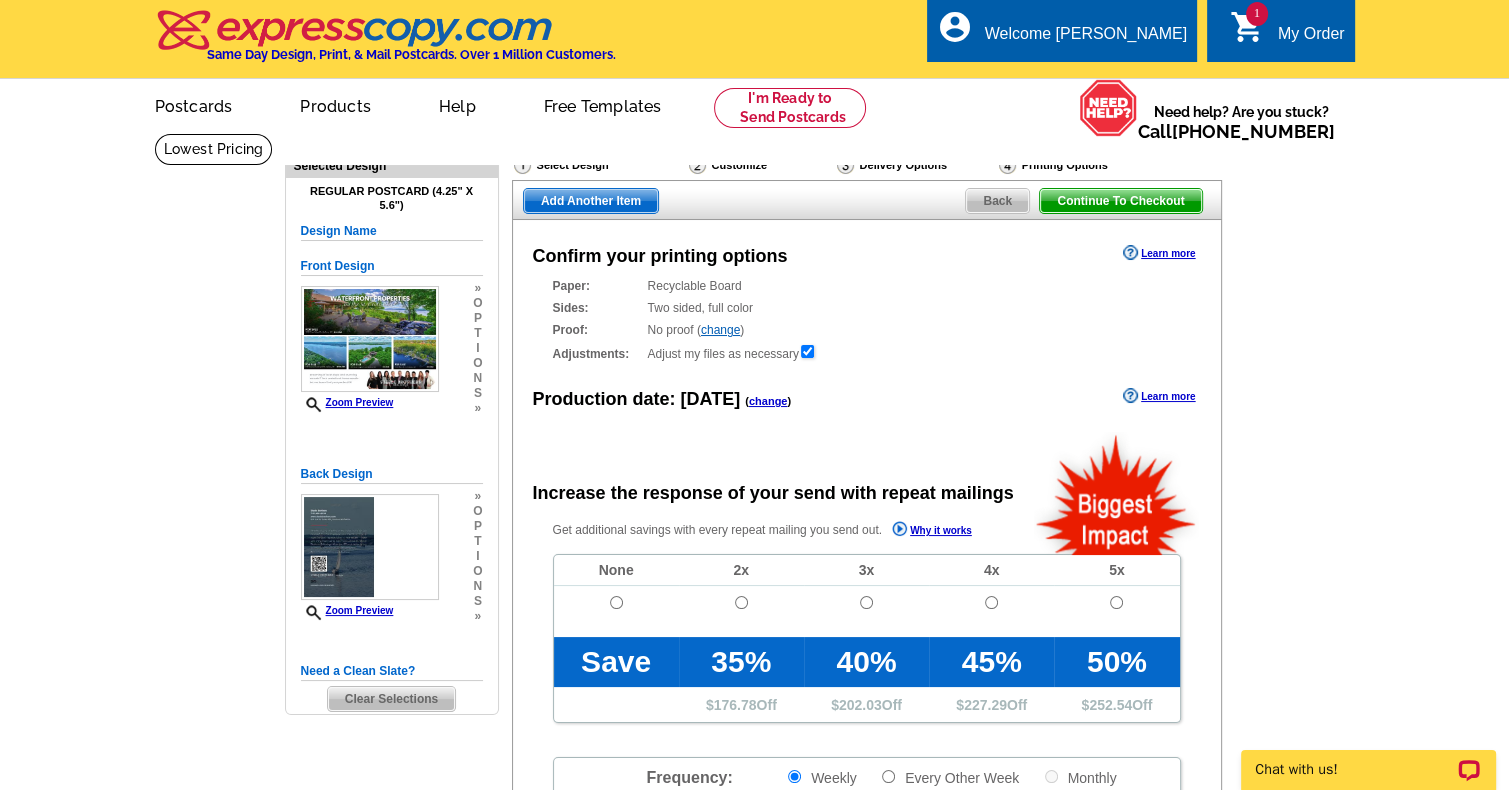 radio on "false" 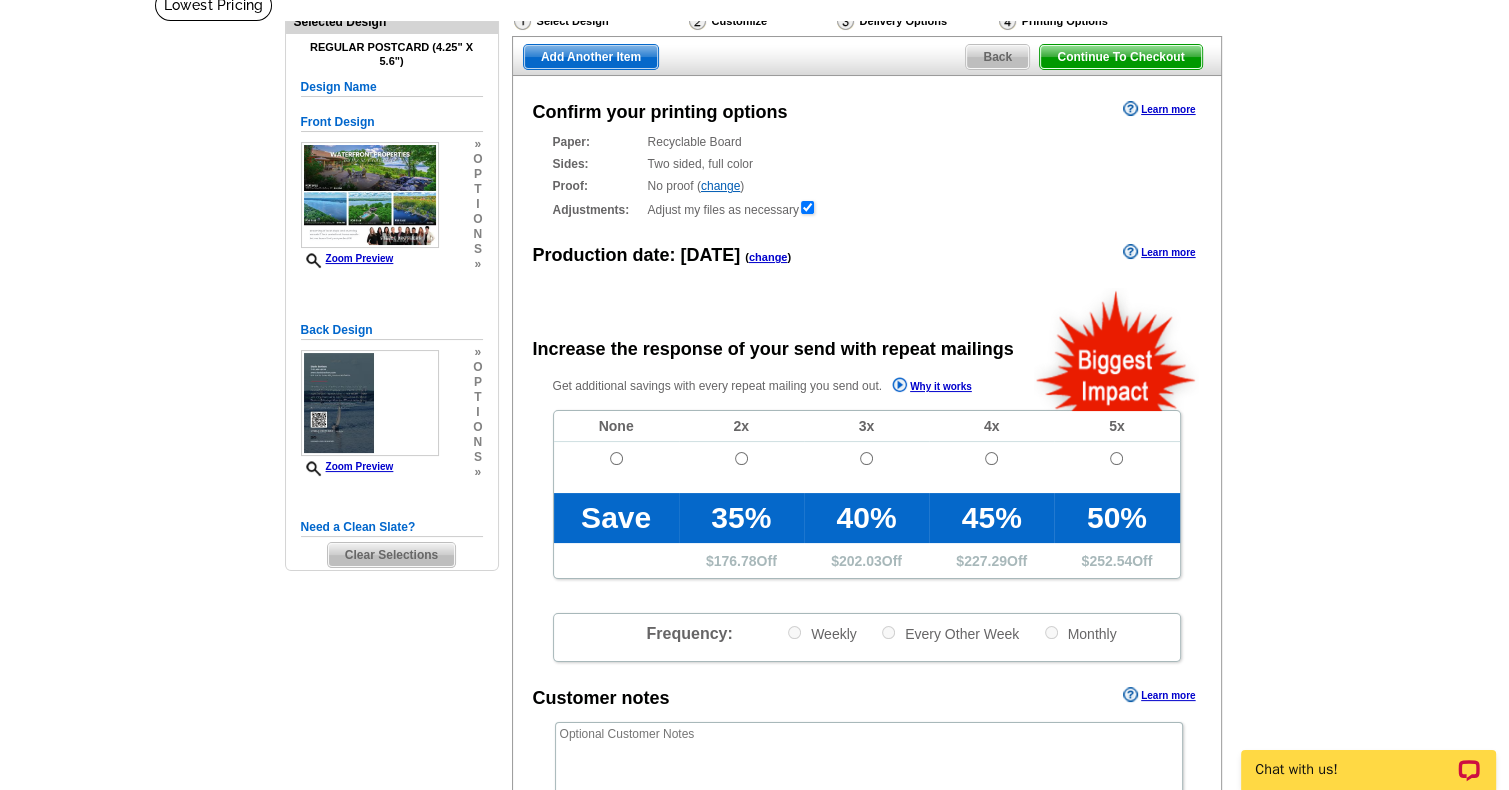 scroll, scrollTop: 144, scrollLeft: 0, axis: vertical 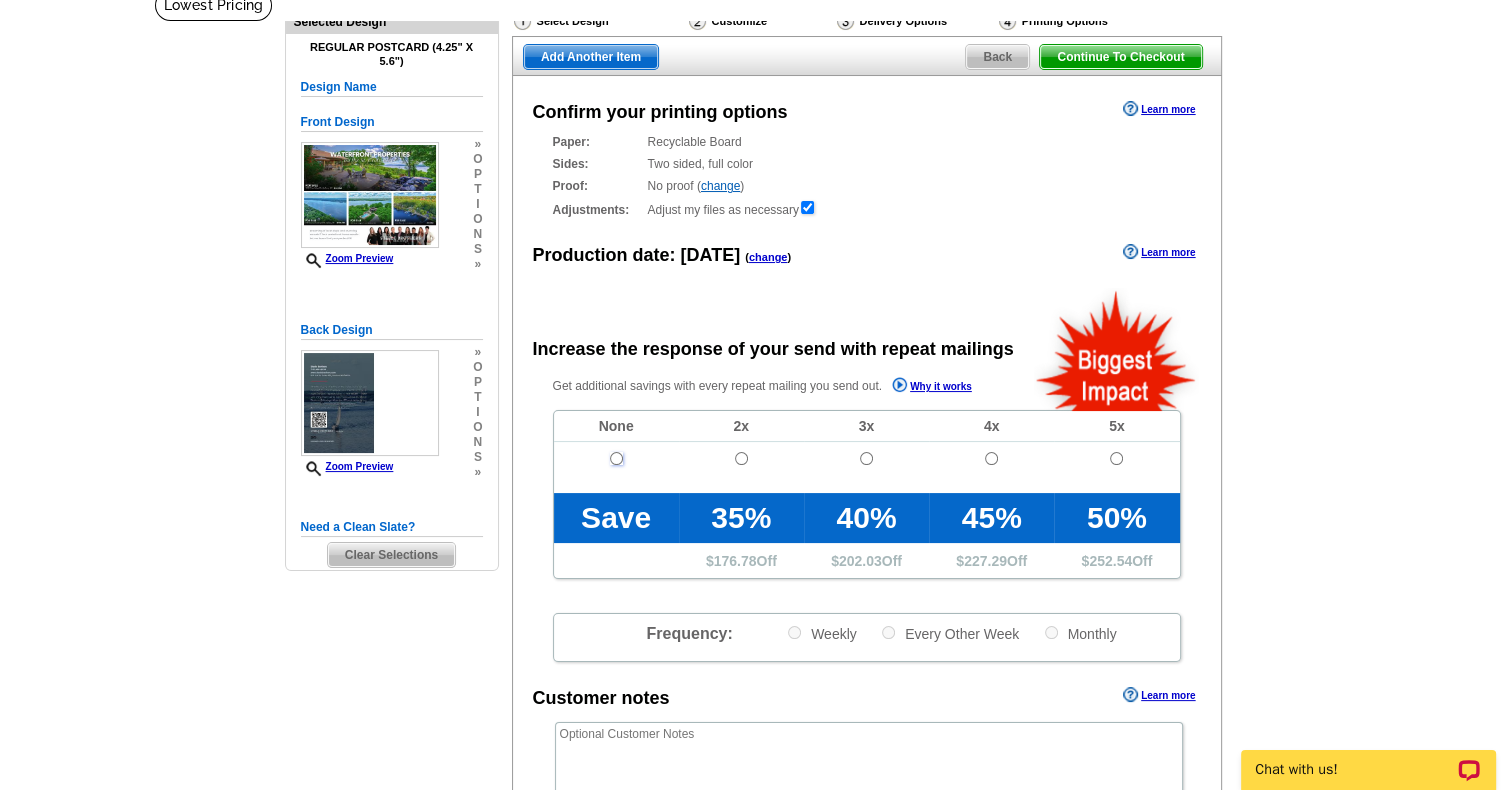 click at bounding box center [616, 458] 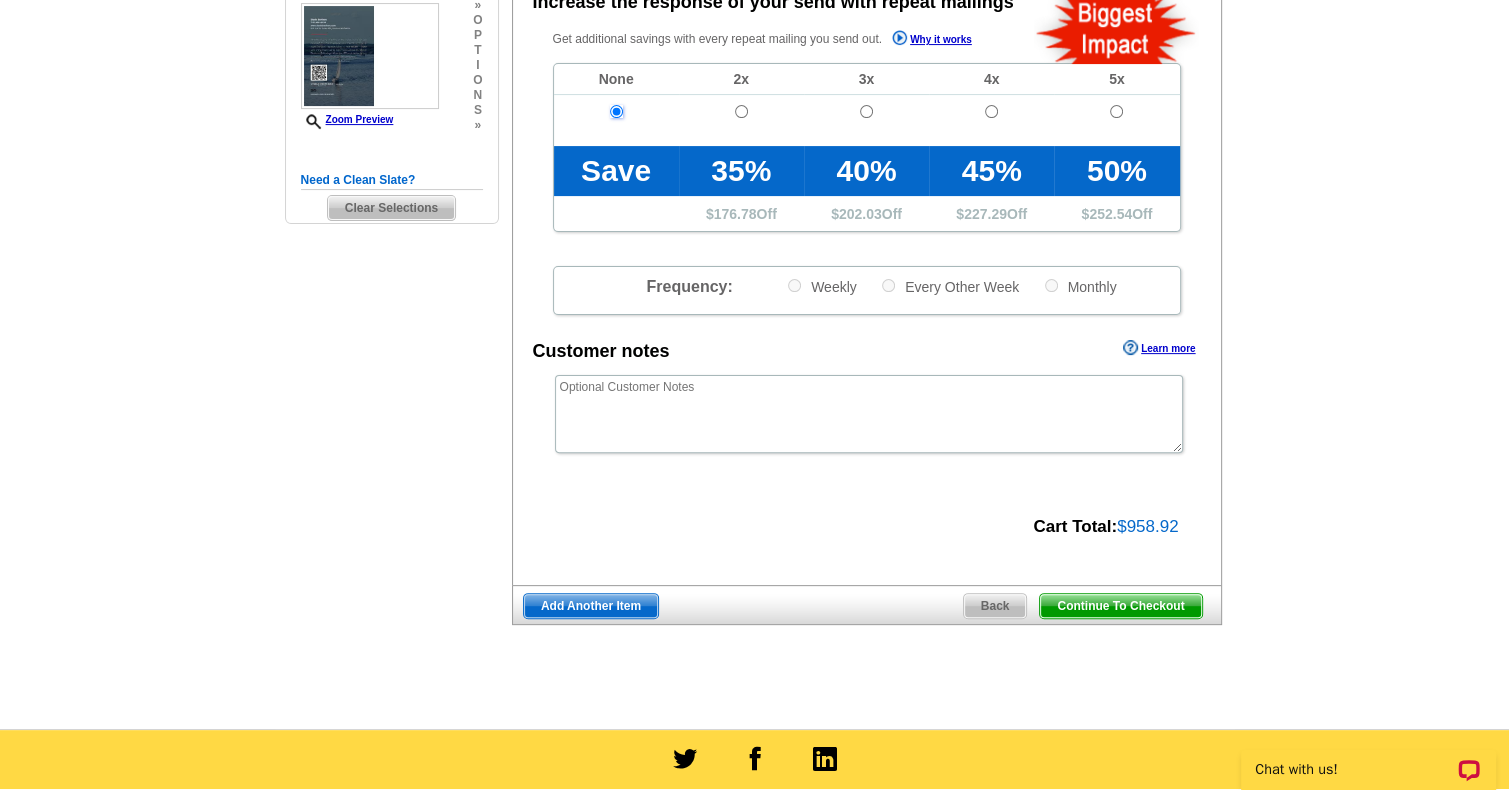 scroll, scrollTop: 552, scrollLeft: 0, axis: vertical 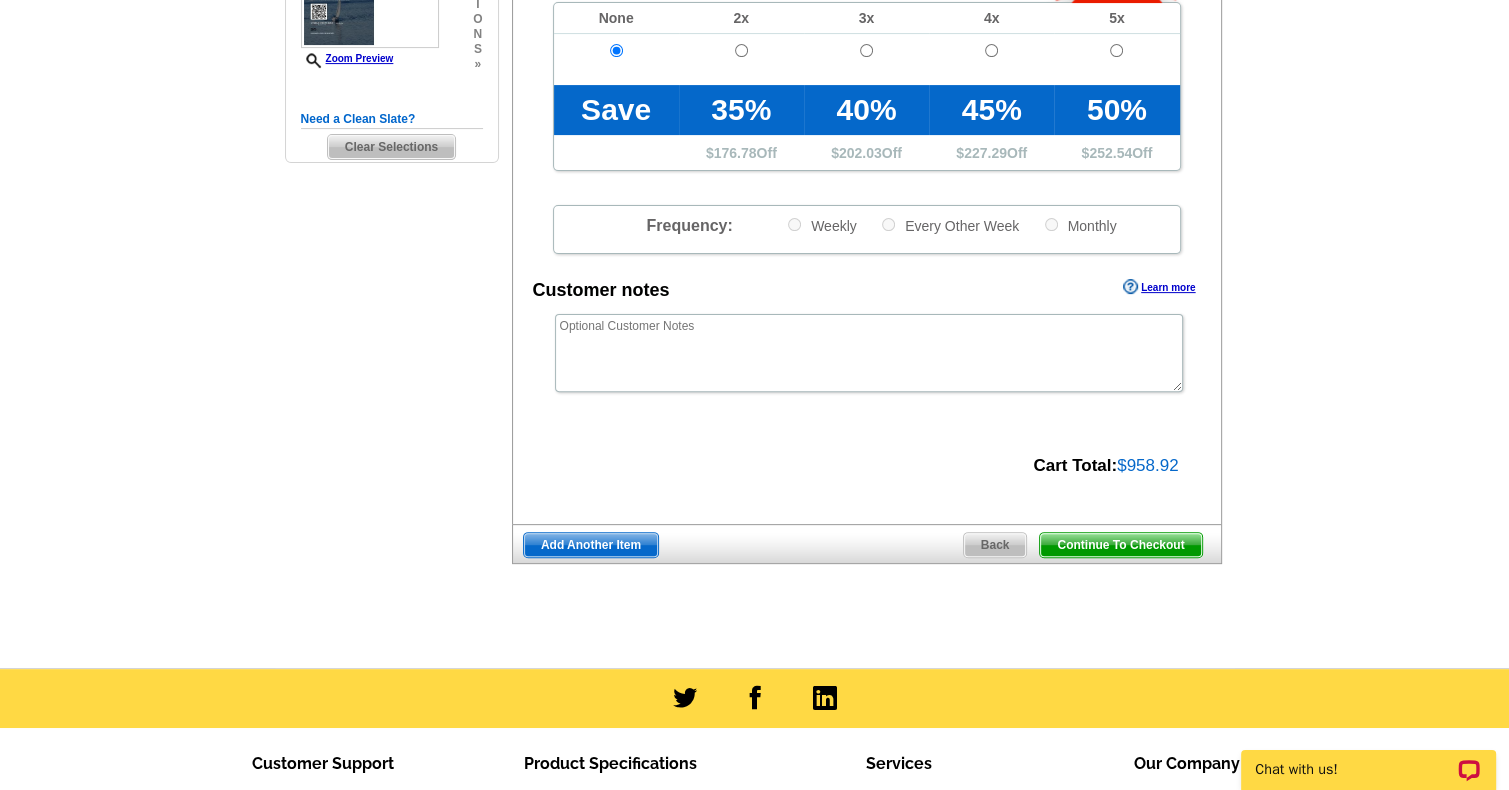 click on "Continue To Checkout" at bounding box center [1120, 545] 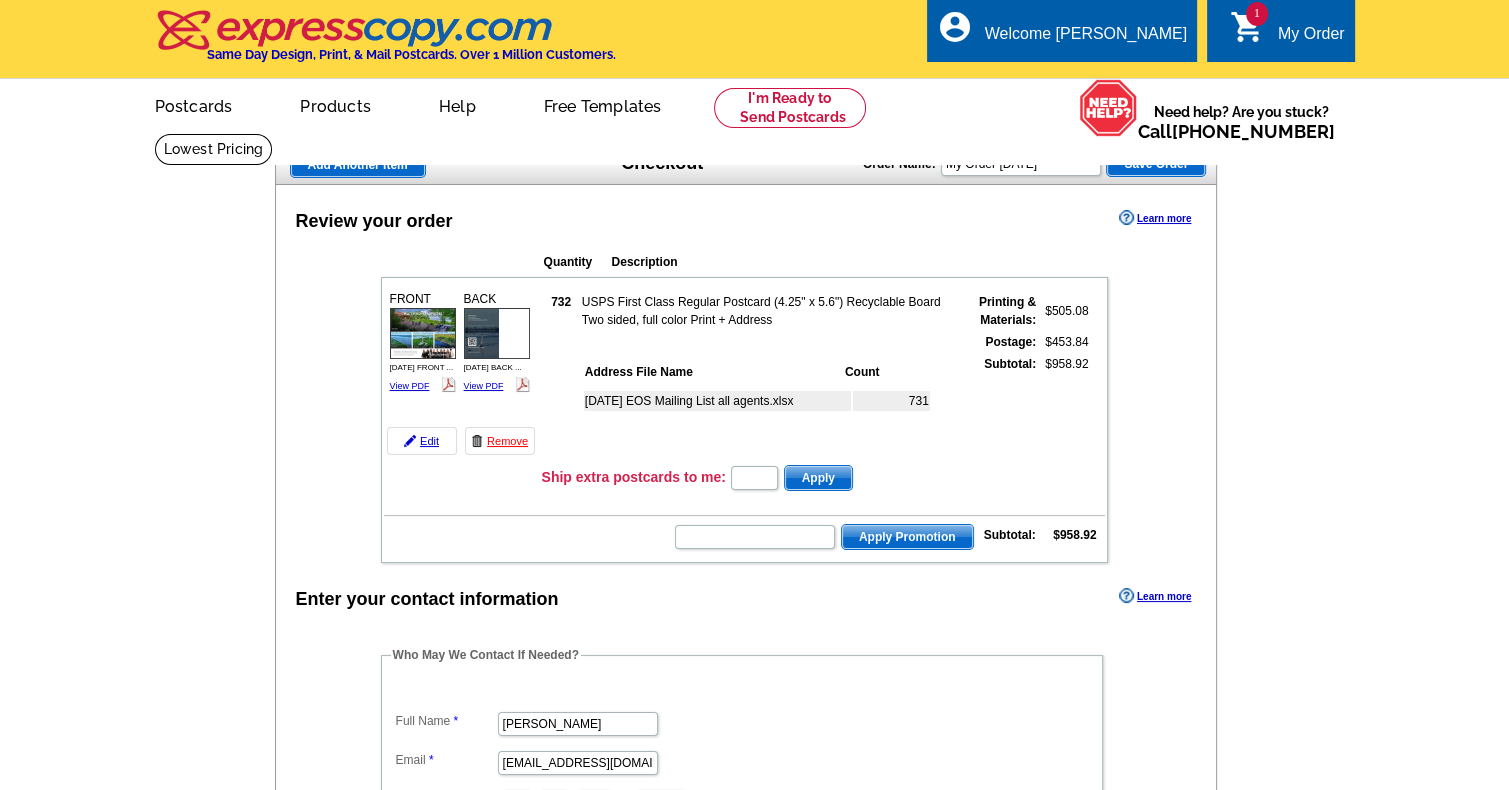 scroll, scrollTop: 103, scrollLeft: 0, axis: vertical 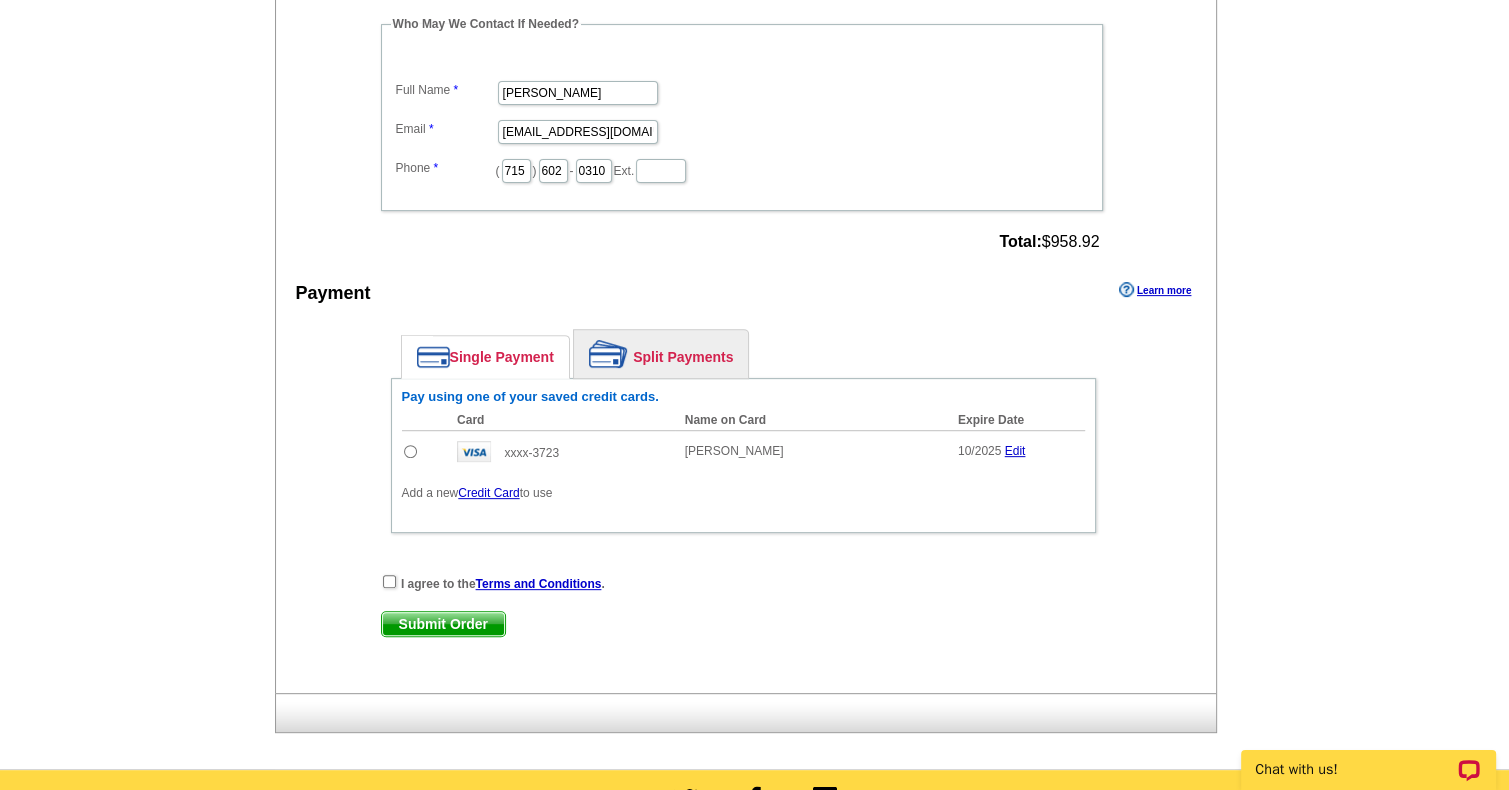 click at bounding box center [410, 451] 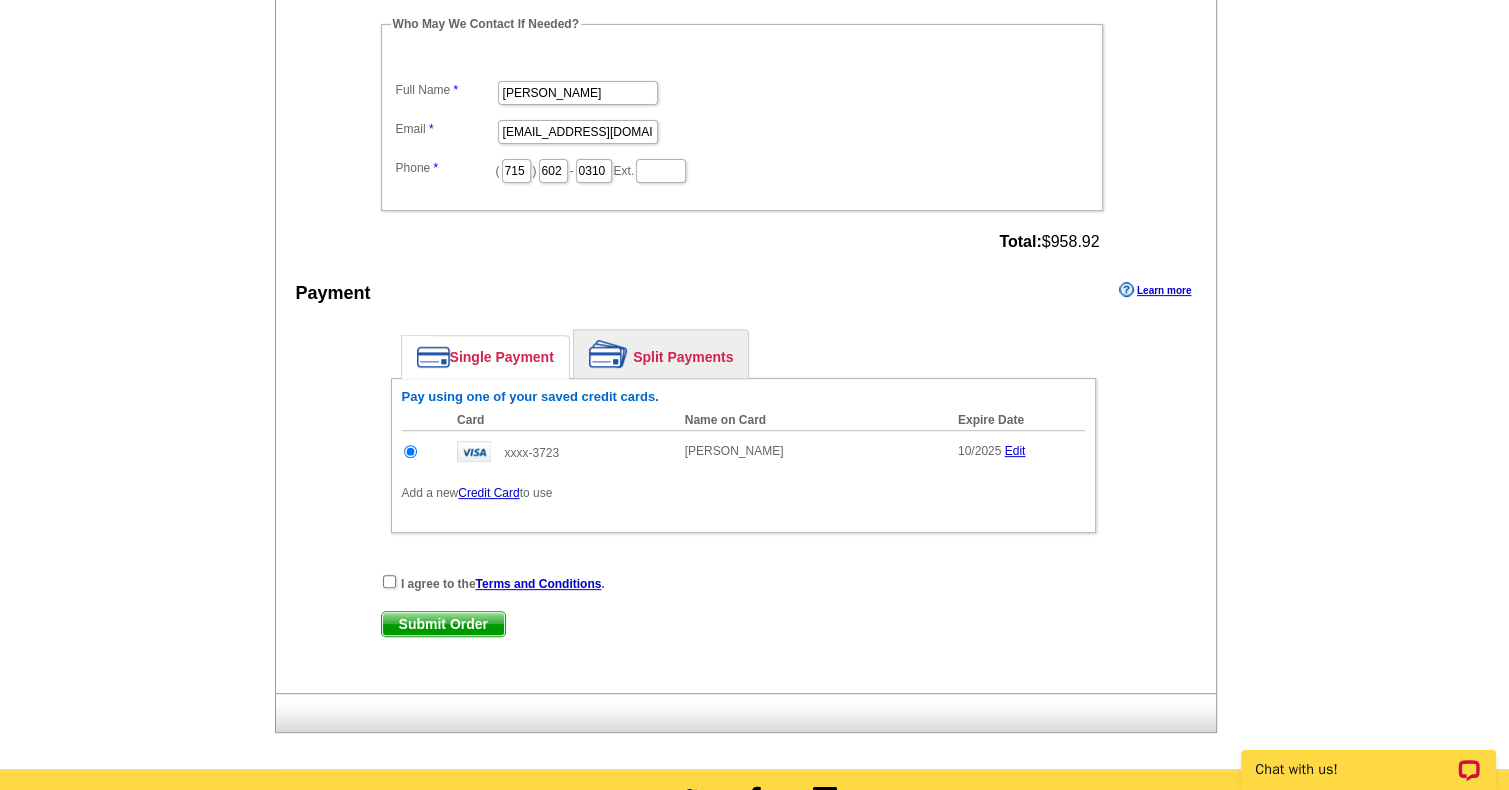 scroll, scrollTop: 0, scrollLeft: 0, axis: both 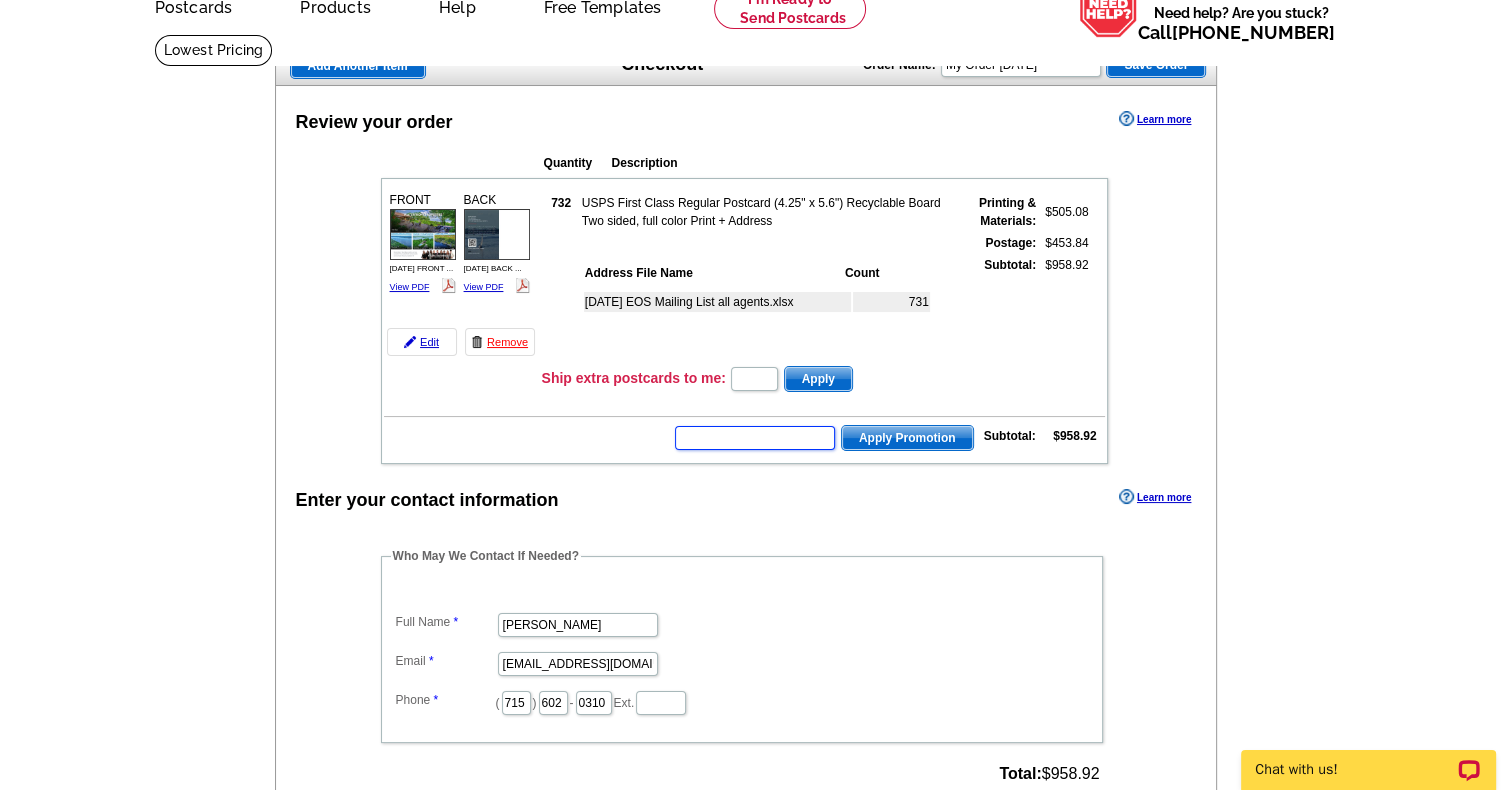 click at bounding box center [755, 438] 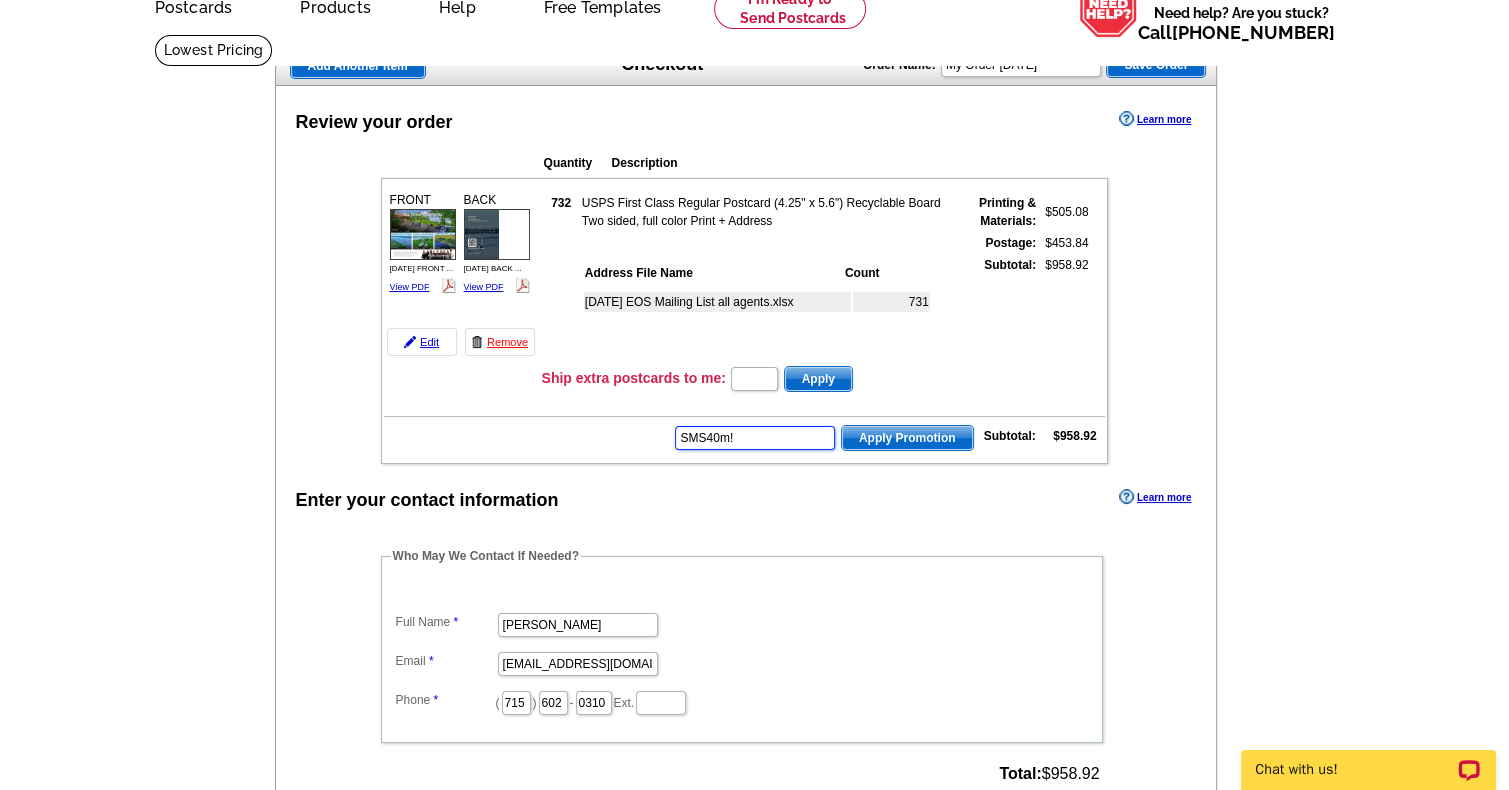 type on "SMS40m!" 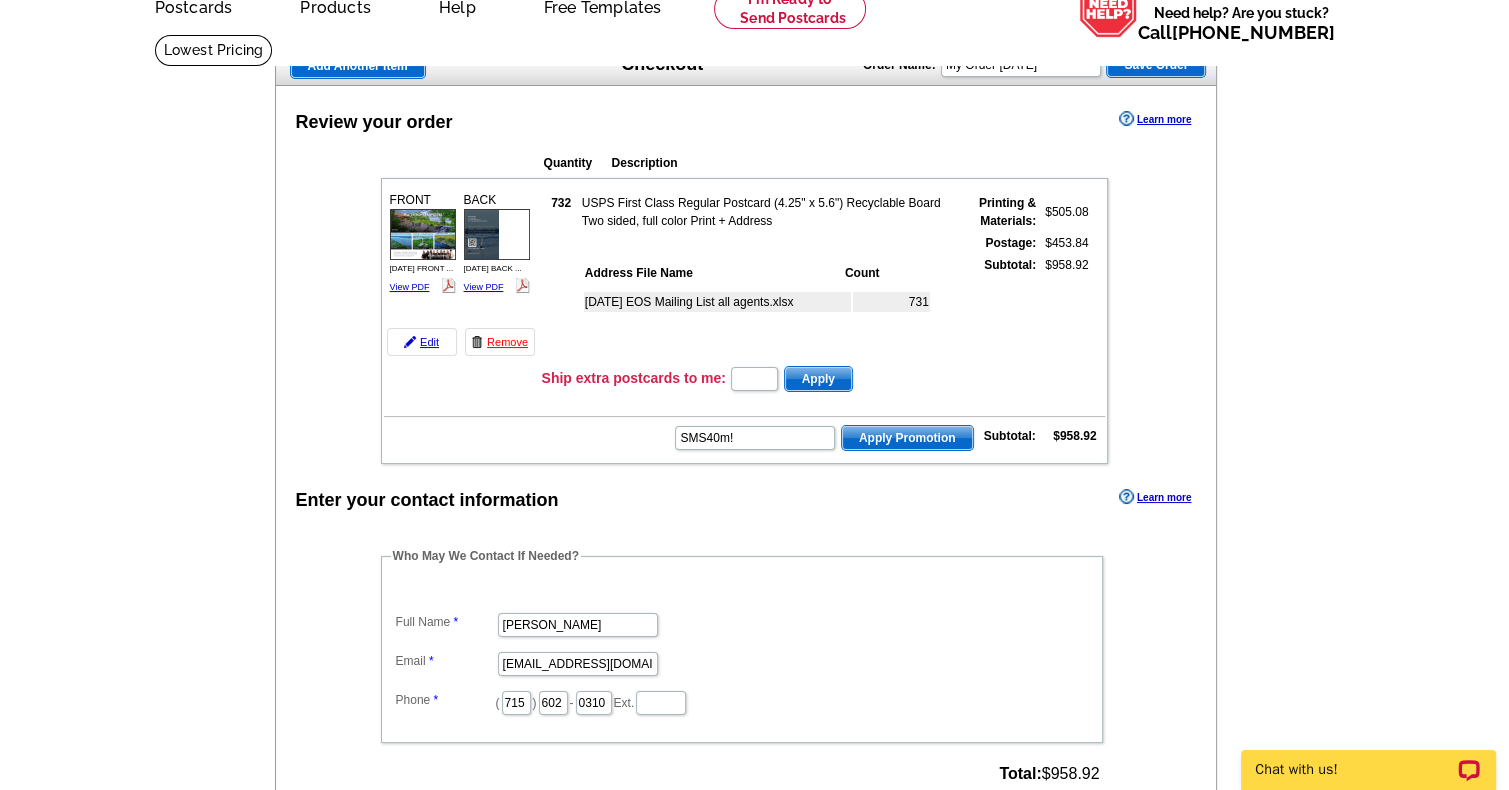click on "Apply Promotion" at bounding box center [907, 438] 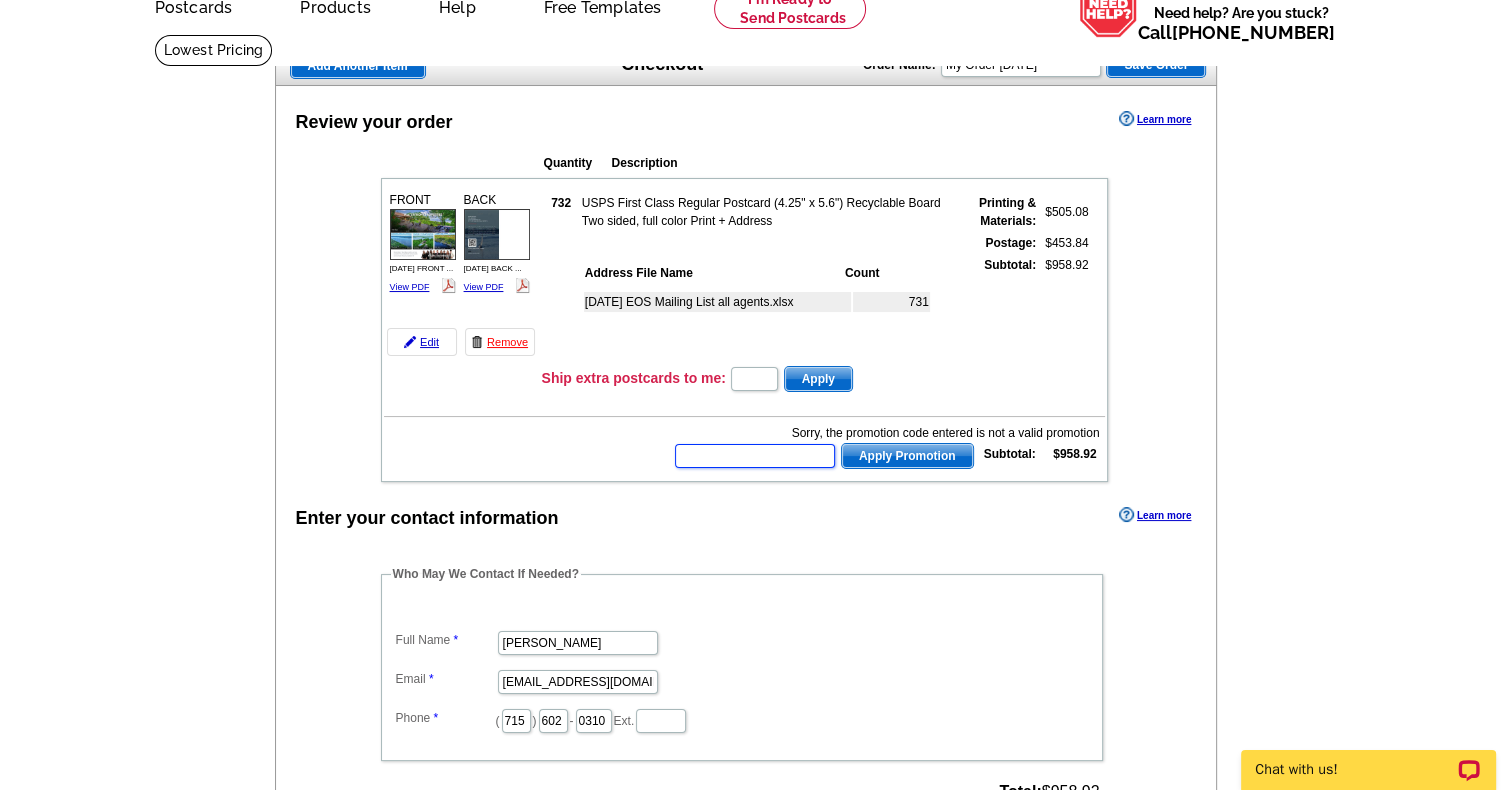 click at bounding box center [755, 456] 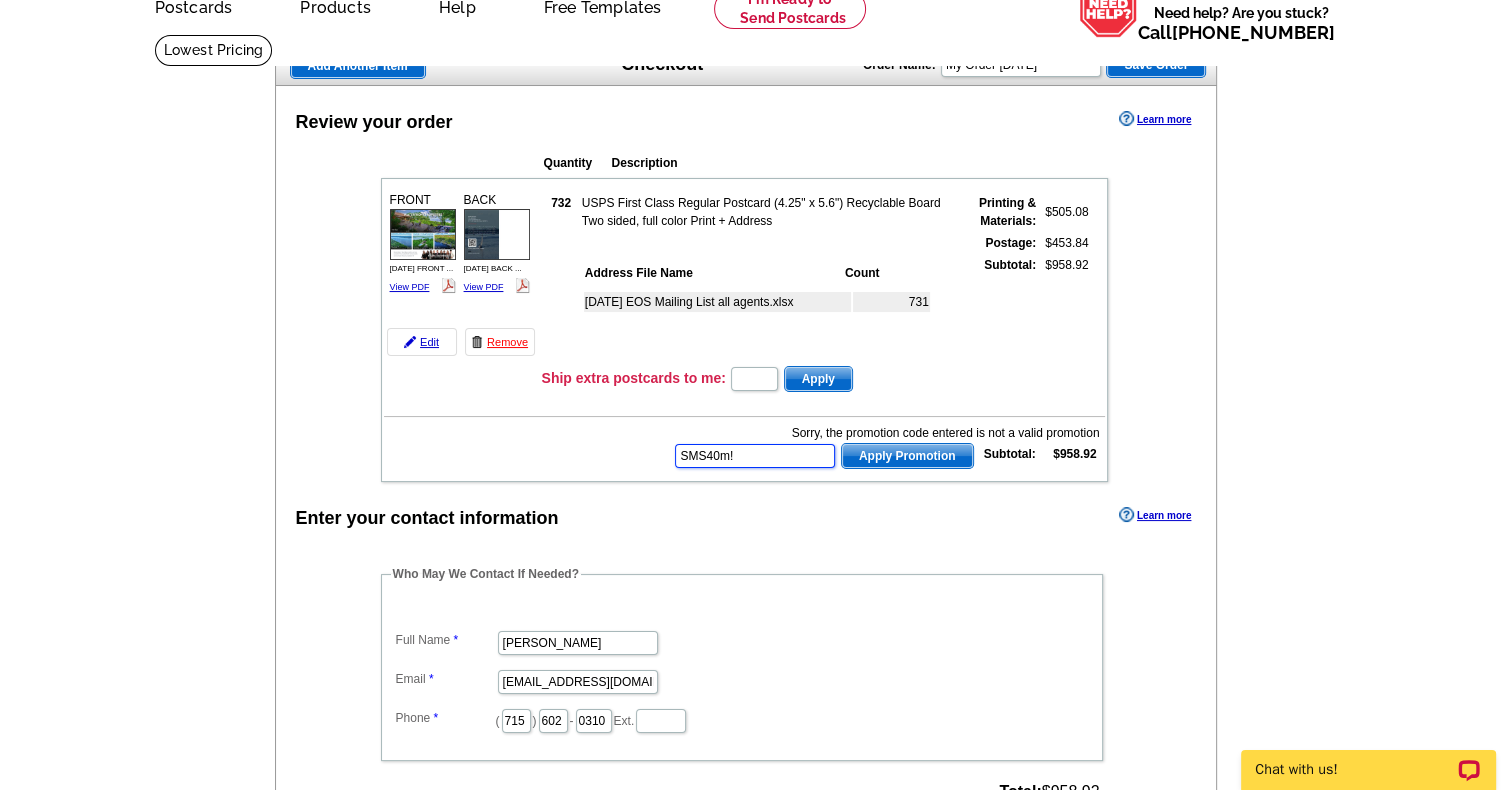type on "SMS40m!" 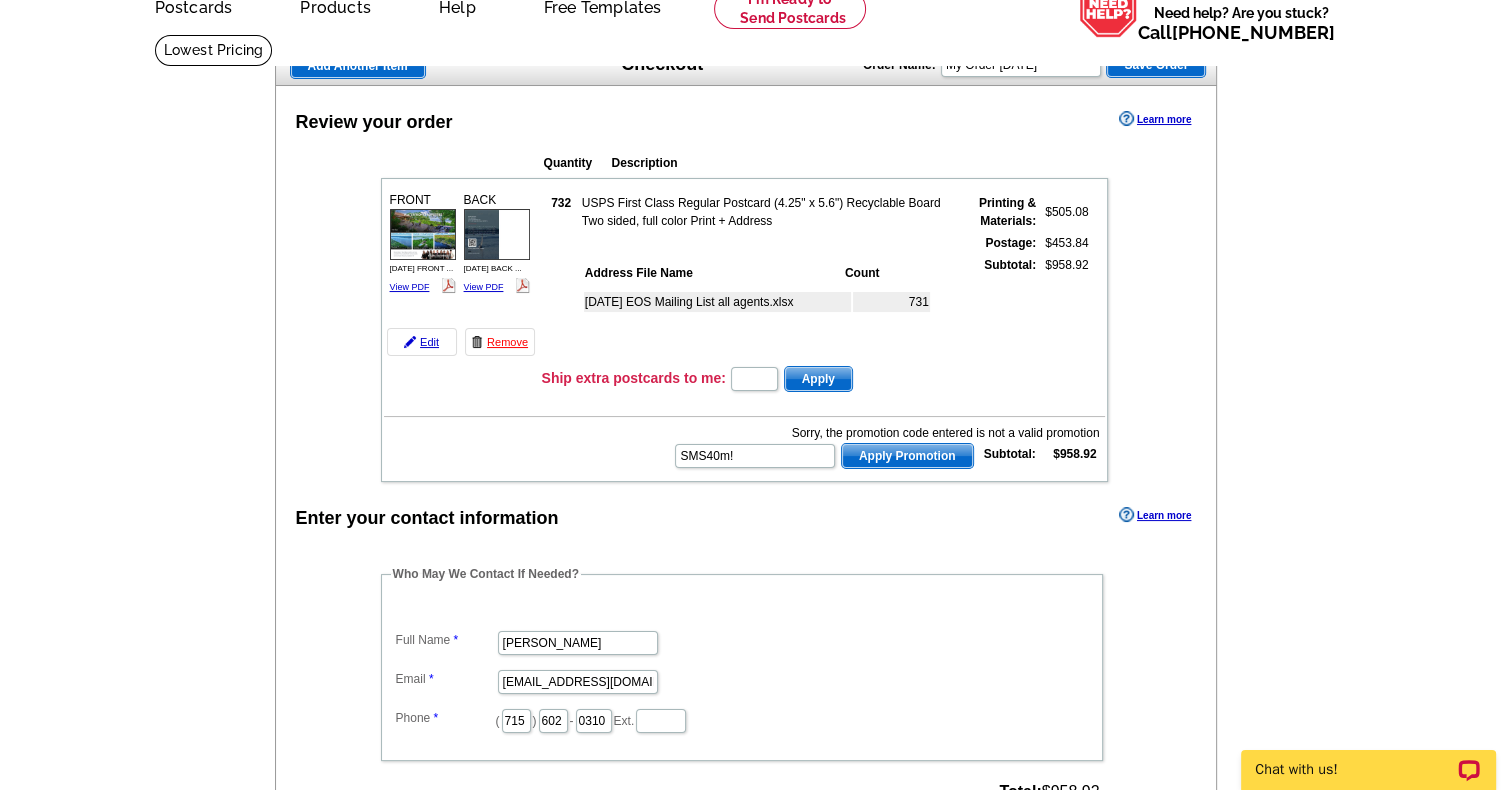 click on "Apply Promotion" at bounding box center [907, 456] 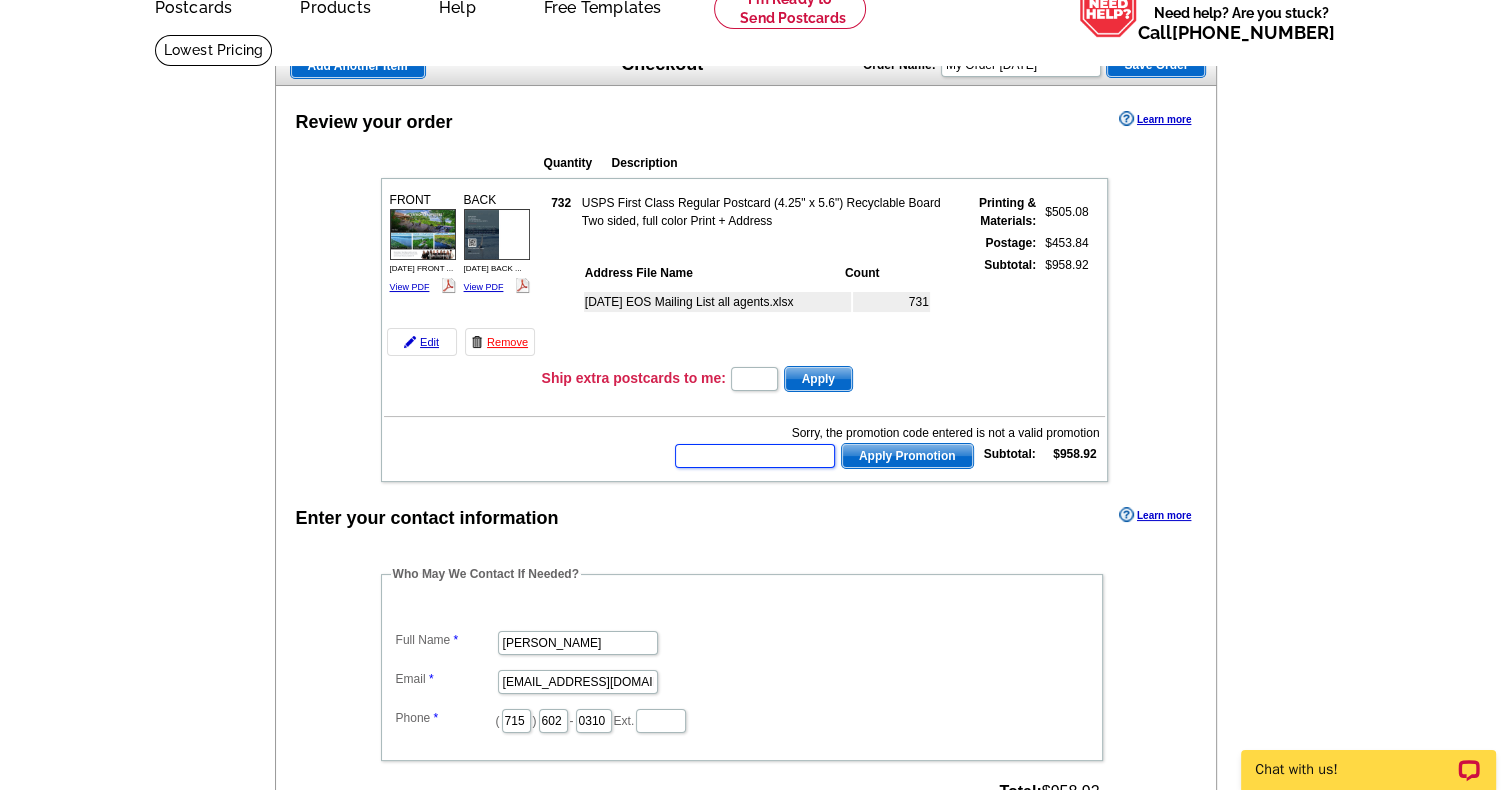 click at bounding box center [755, 456] 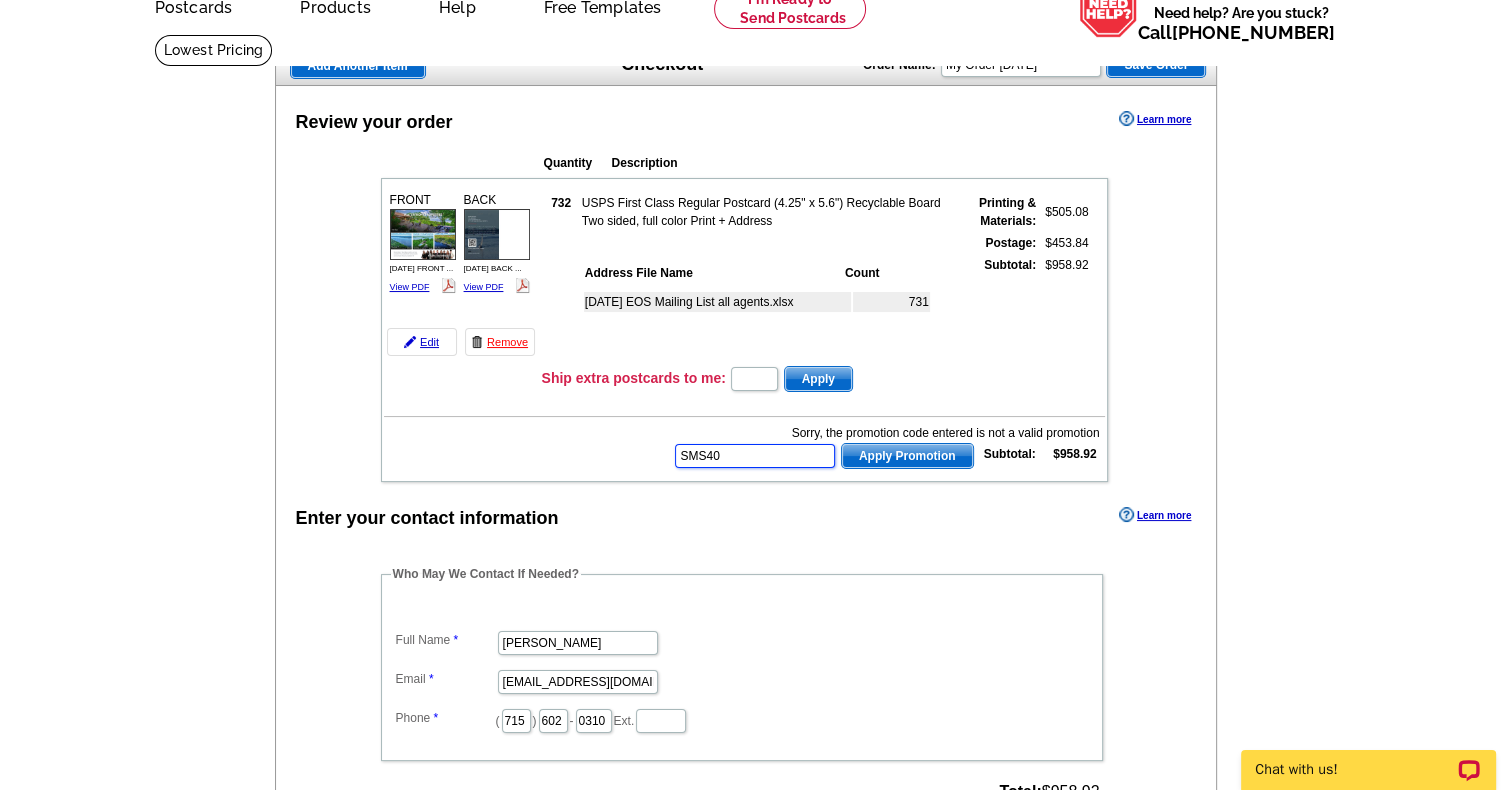 type on "SMS40" 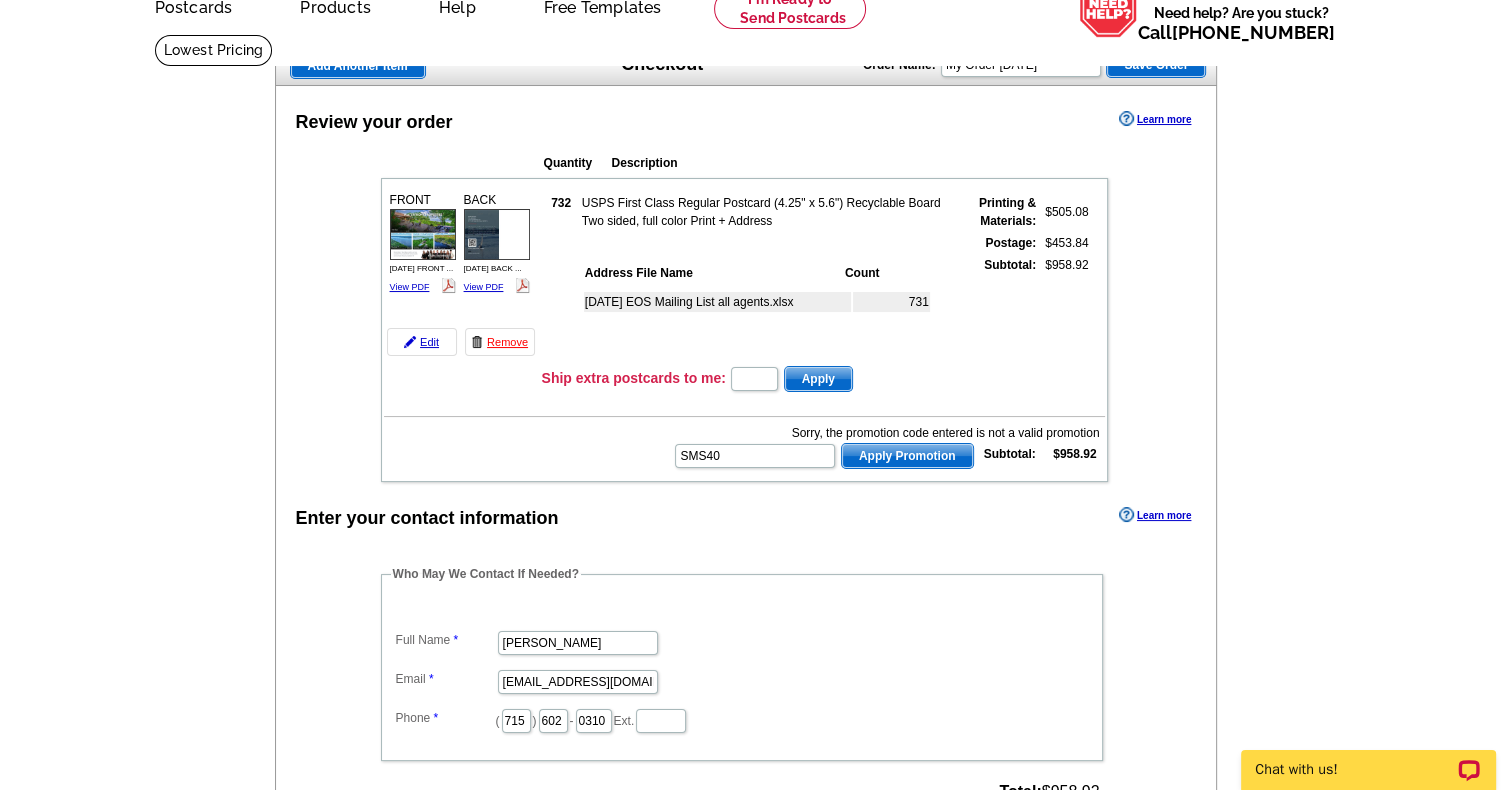 click on "Apply Promotion" at bounding box center (907, 456) 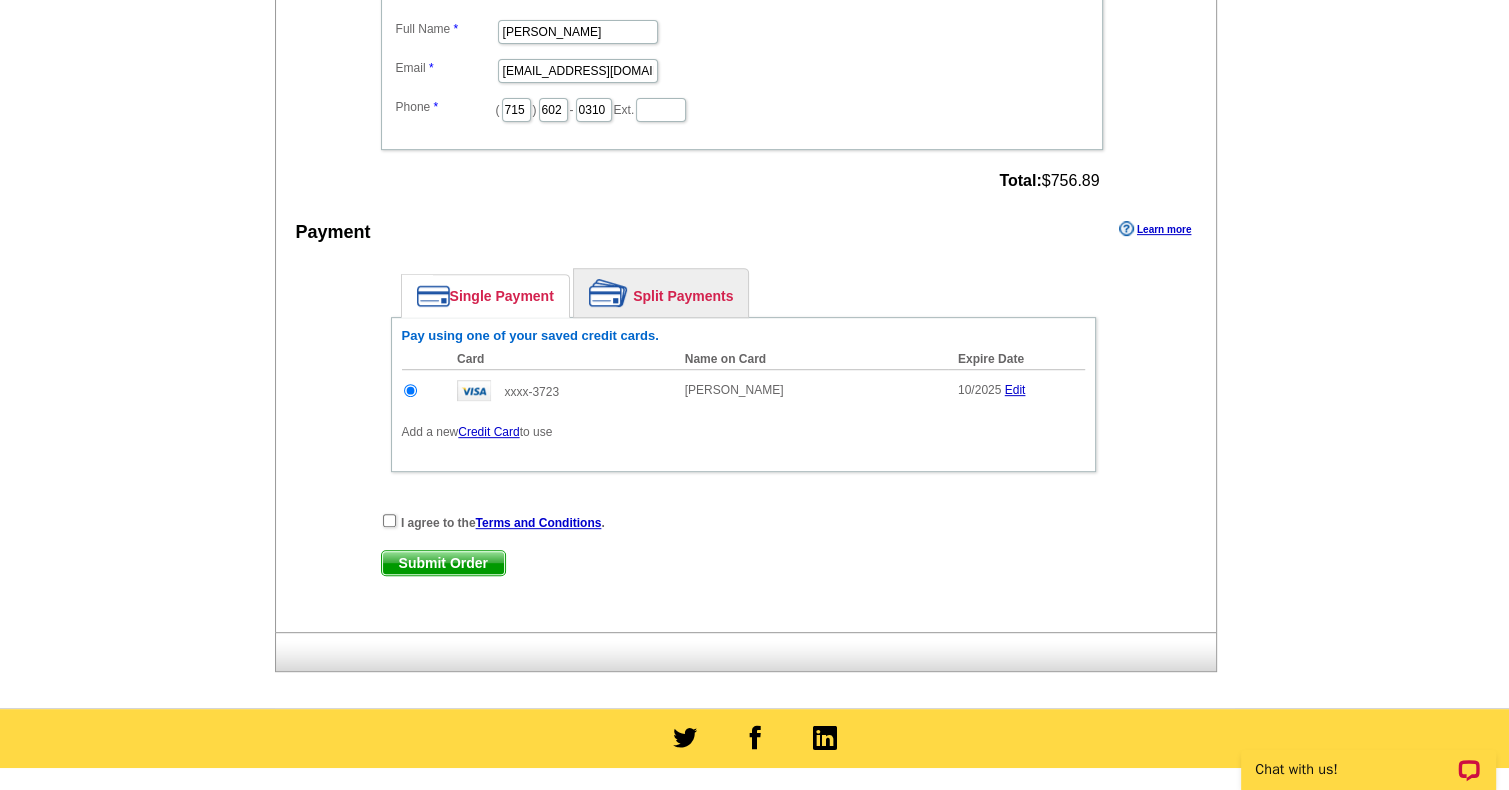 scroll, scrollTop: 760, scrollLeft: 0, axis: vertical 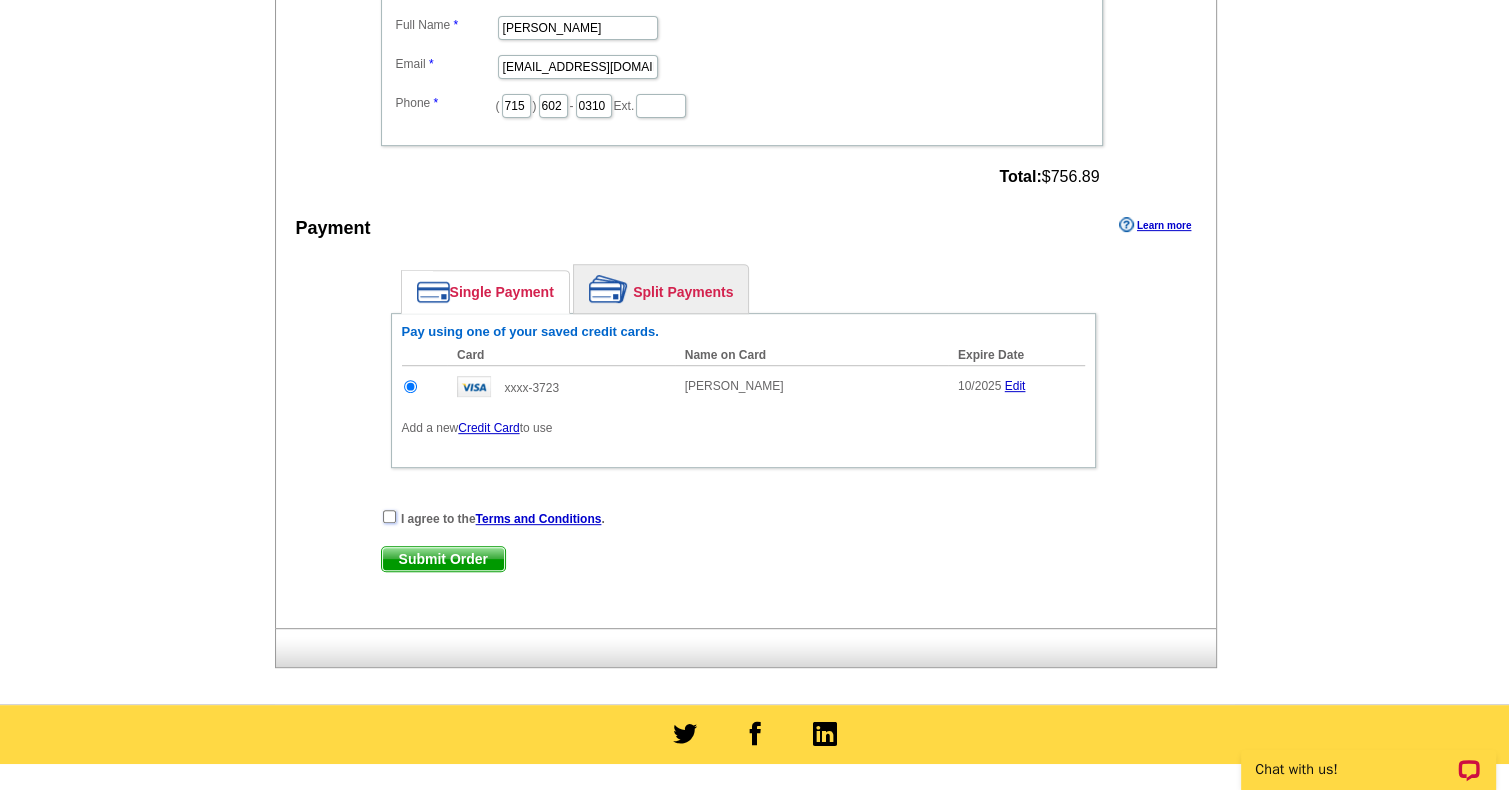 click at bounding box center [389, 516] 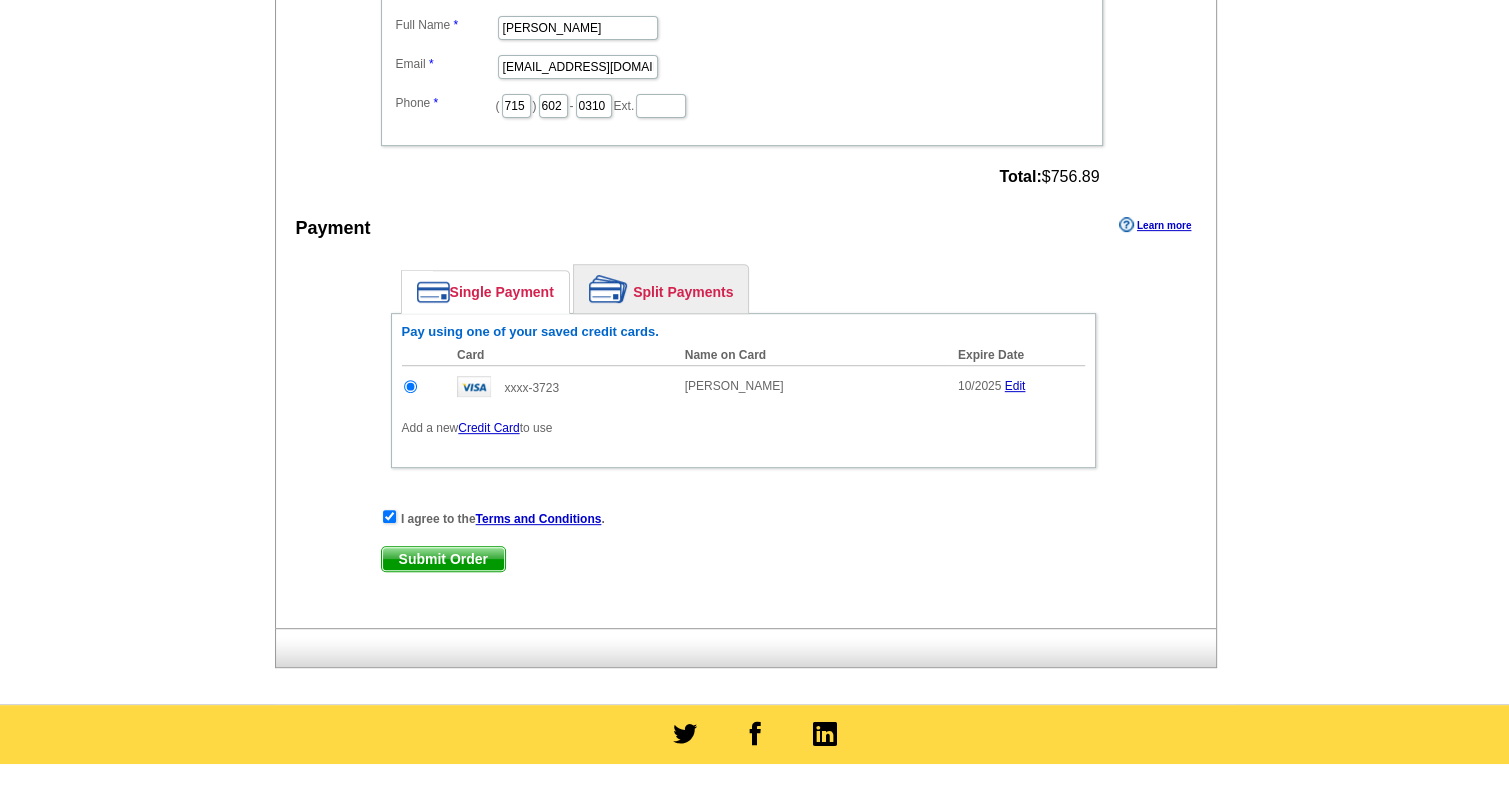 click on "Submit Order" at bounding box center [443, 559] 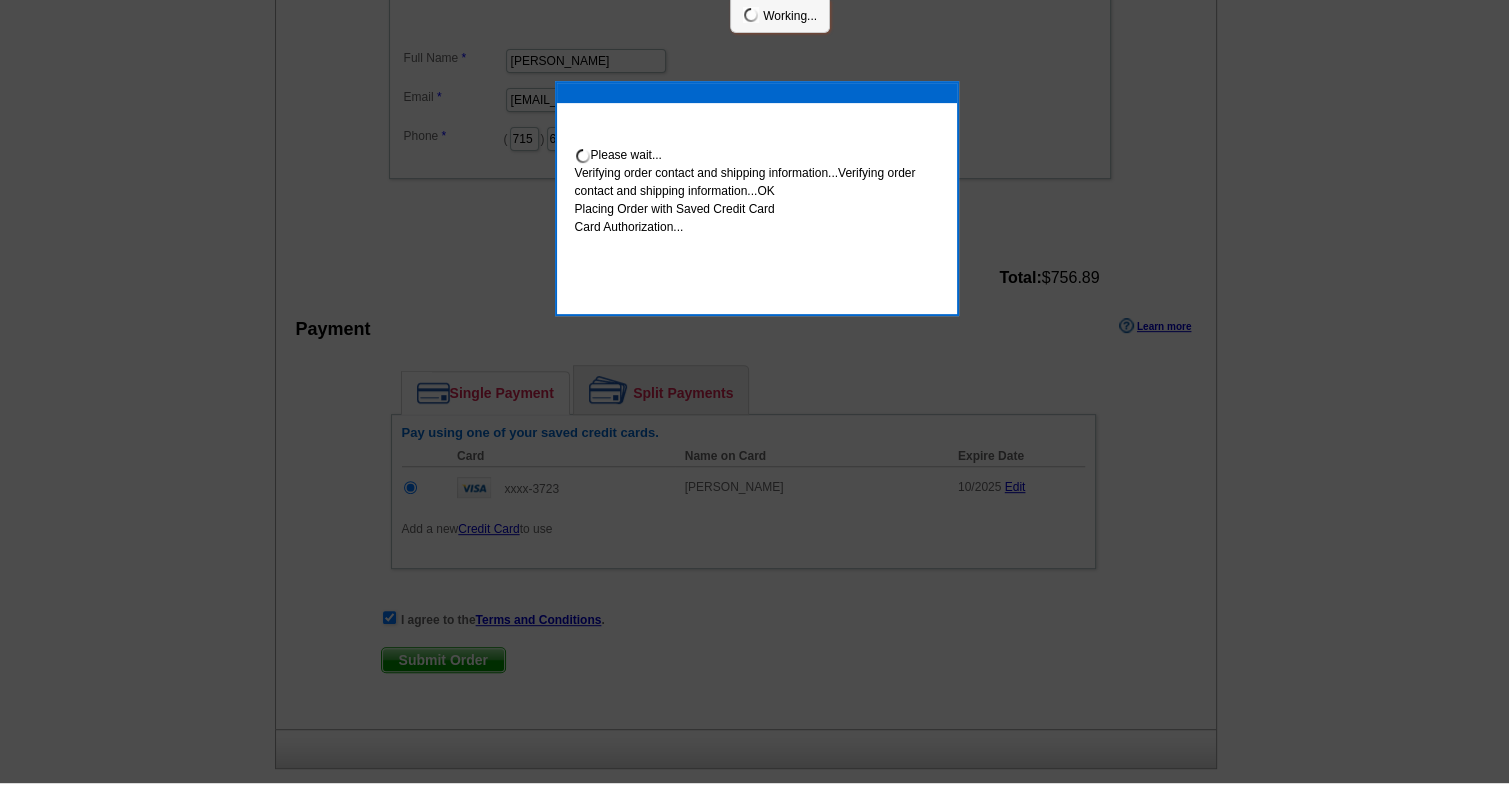 scroll, scrollTop: 752, scrollLeft: 0, axis: vertical 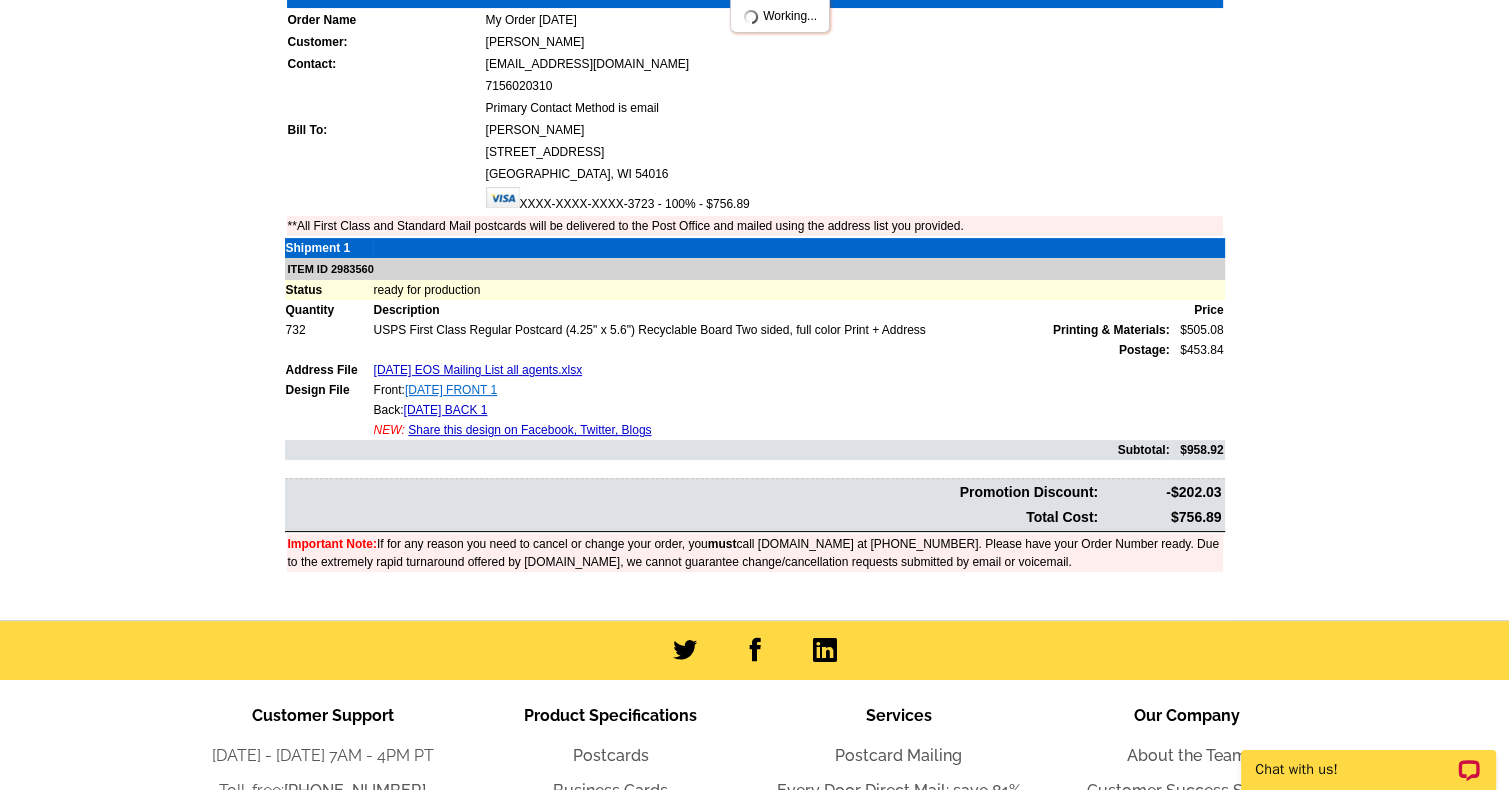 click on "[DATE] FRONT 1" at bounding box center [451, 390] 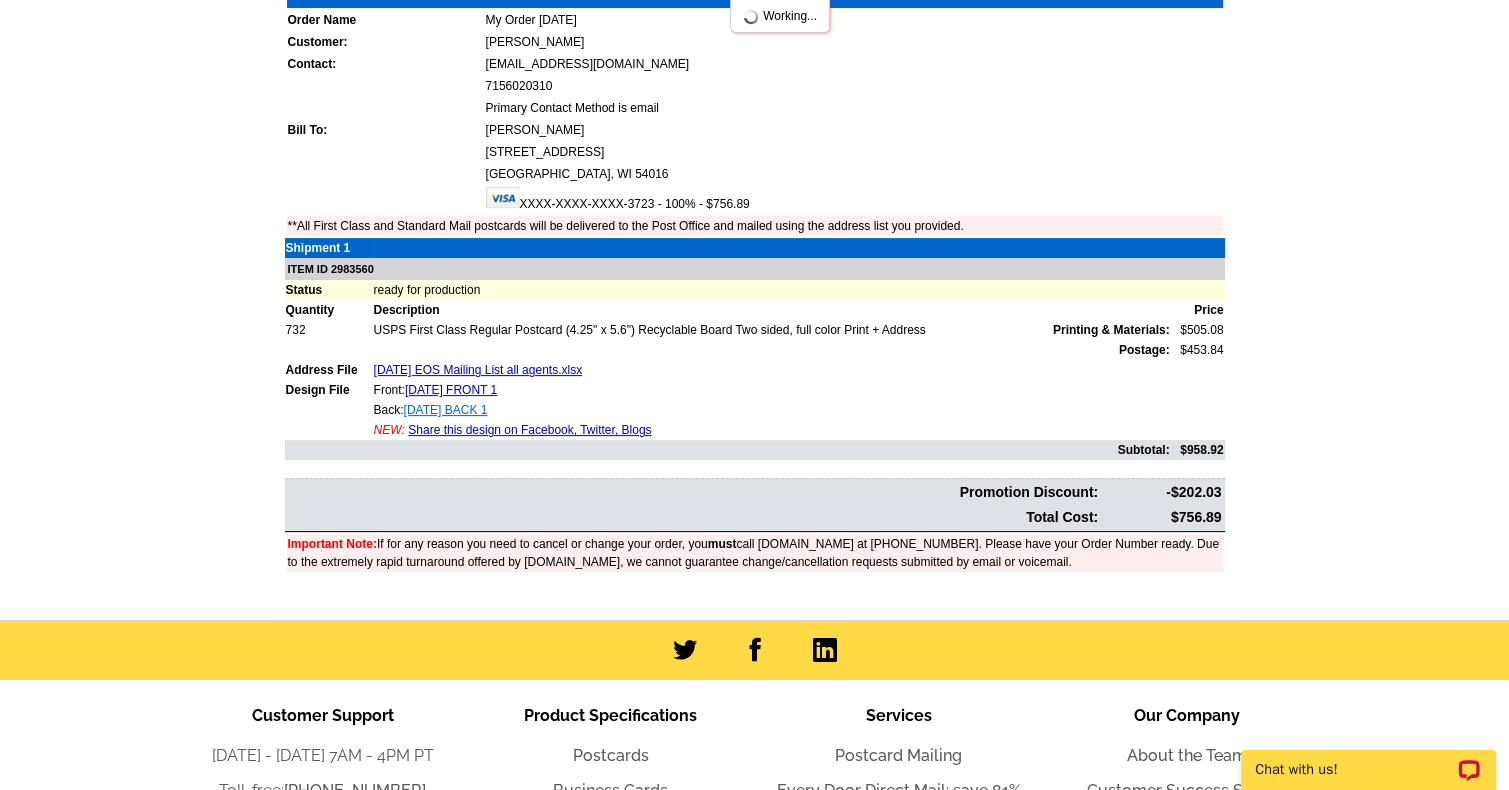 click on "[DATE] BACK 1" at bounding box center (446, 410) 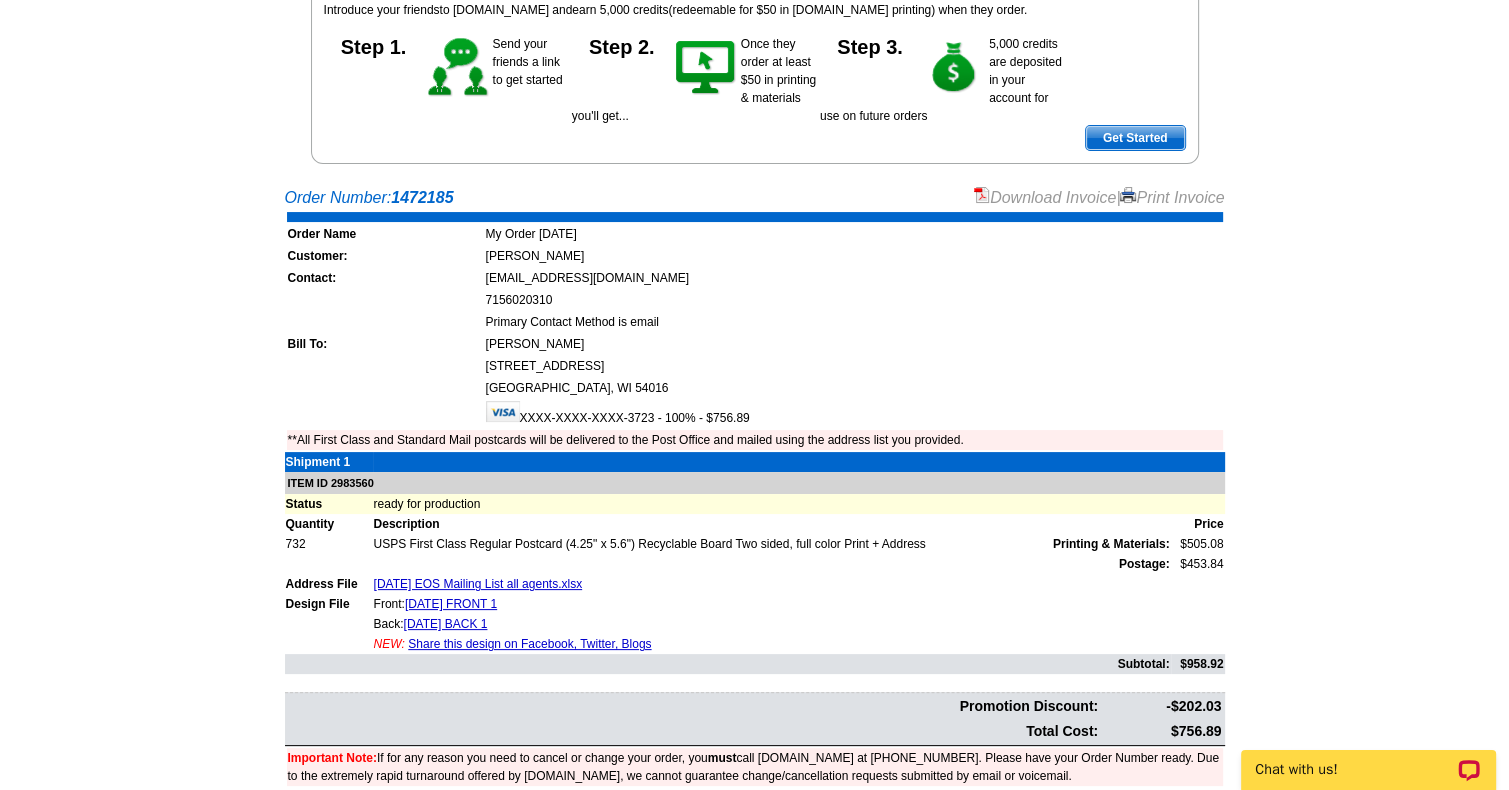 scroll, scrollTop: 251, scrollLeft: 0, axis: vertical 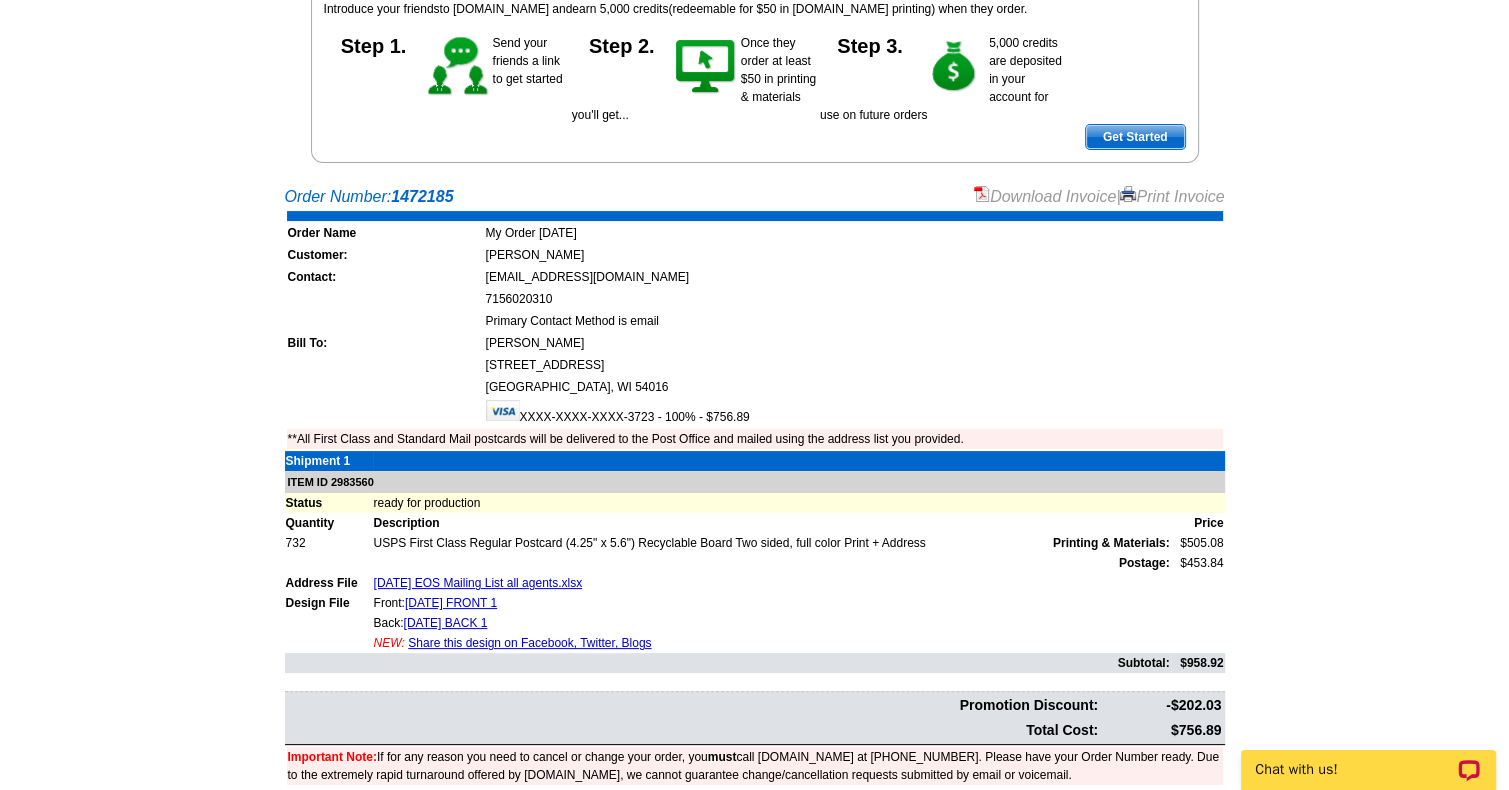 click on "Download Invoice" at bounding box center [1045, 196] 